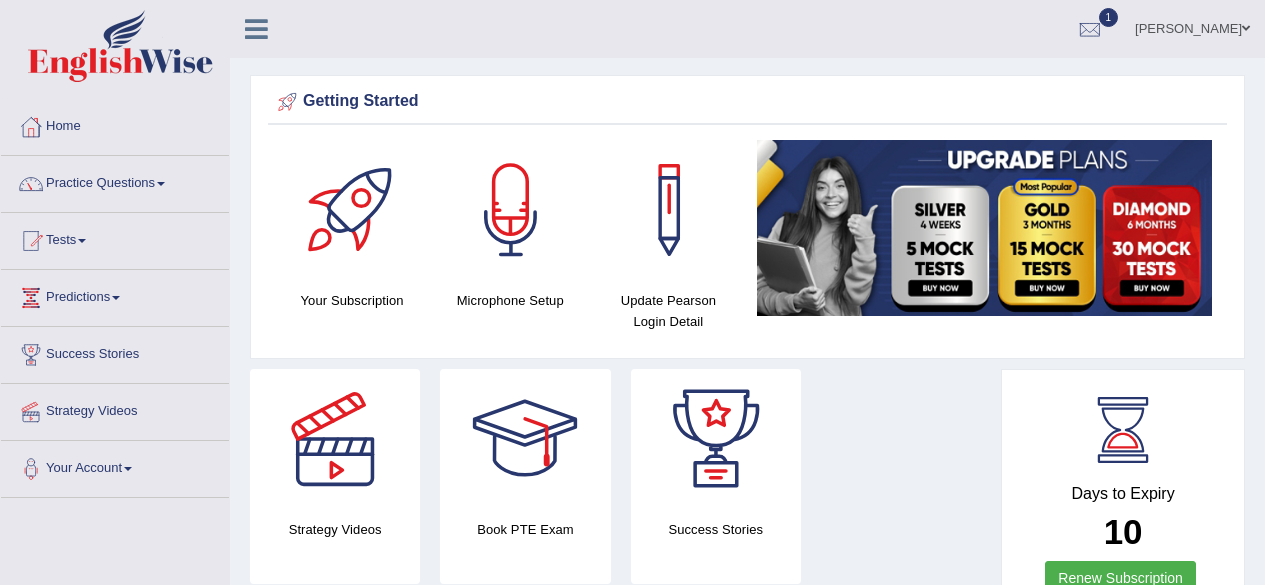 scroll, scrollTop: 0, scrollLeft: 0, axis: both 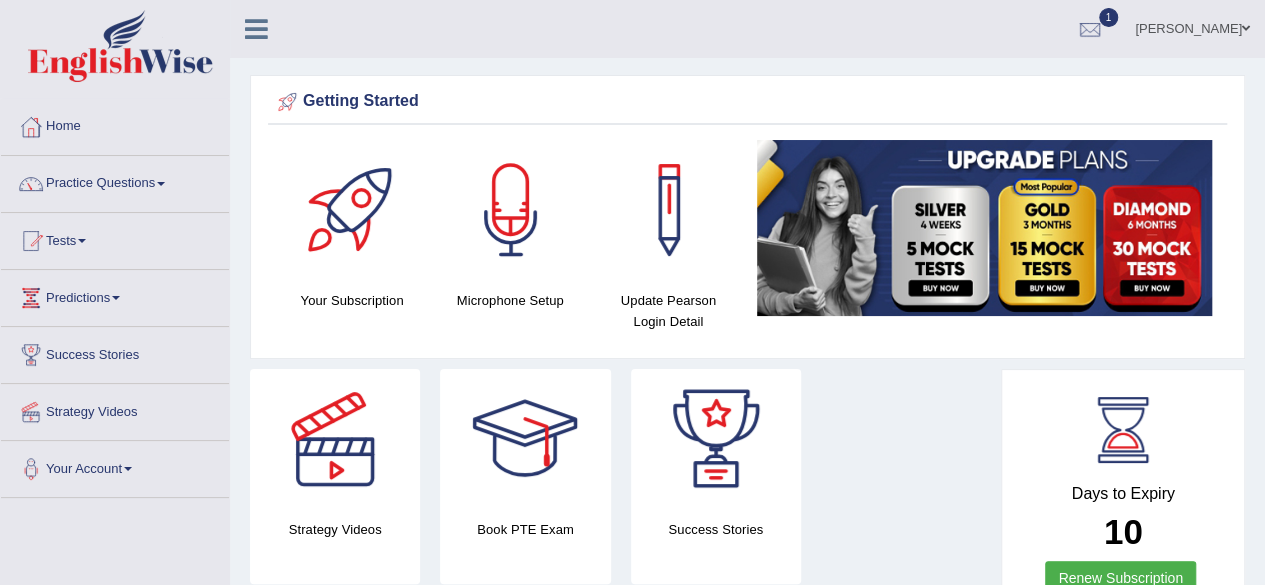 click at bounding box center (511, 210) 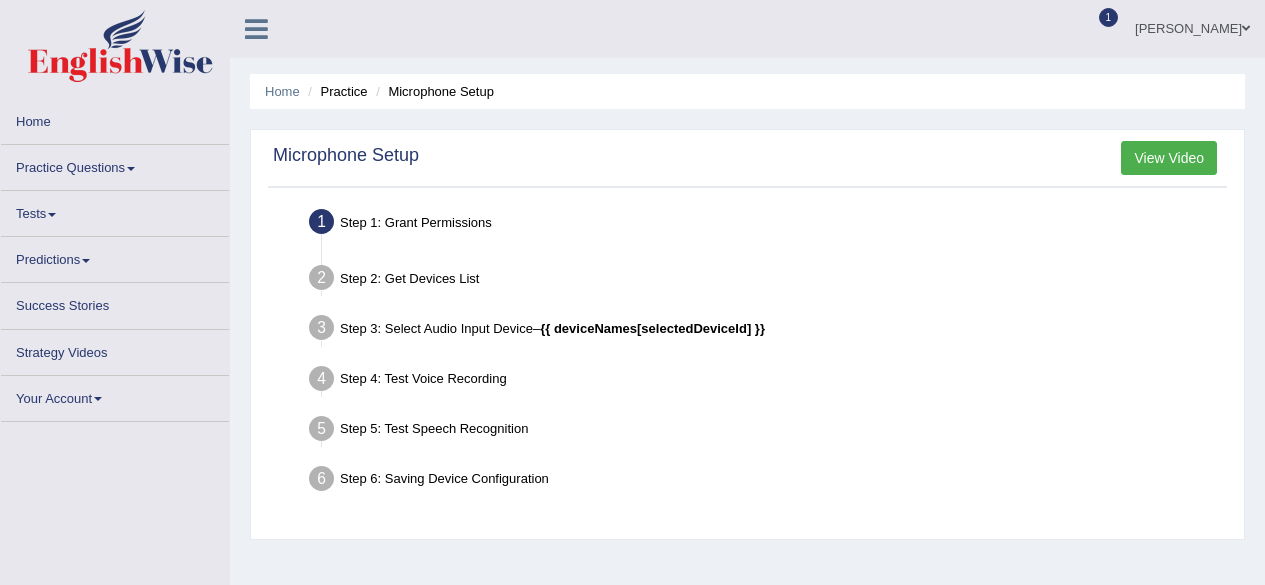scroll, scrollTop: 0, scrollLeft: 0, axis: both 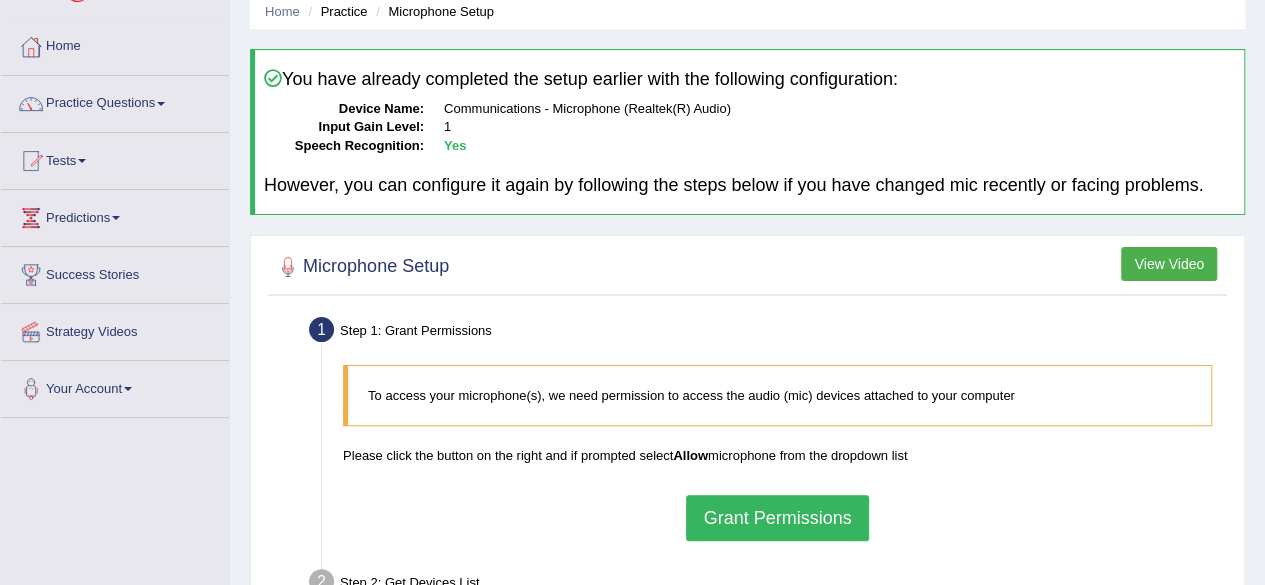 click on "Grant Permissions" at bounding box center [777, 518] 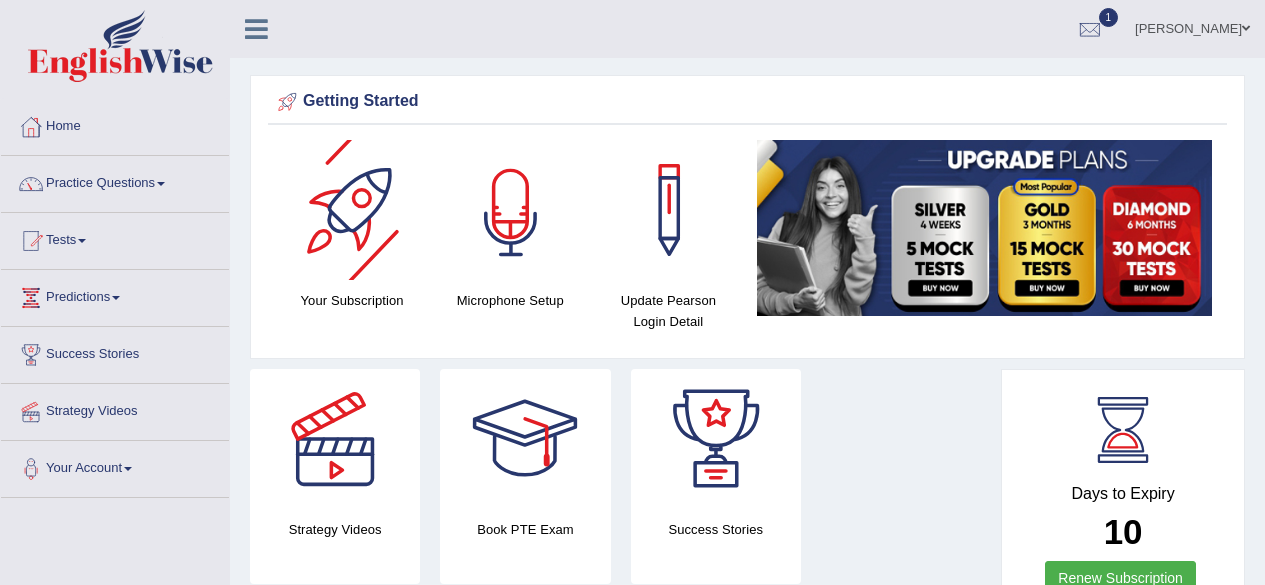 scroll, scrollTop: 0, scrollLeft: 0, axis: both 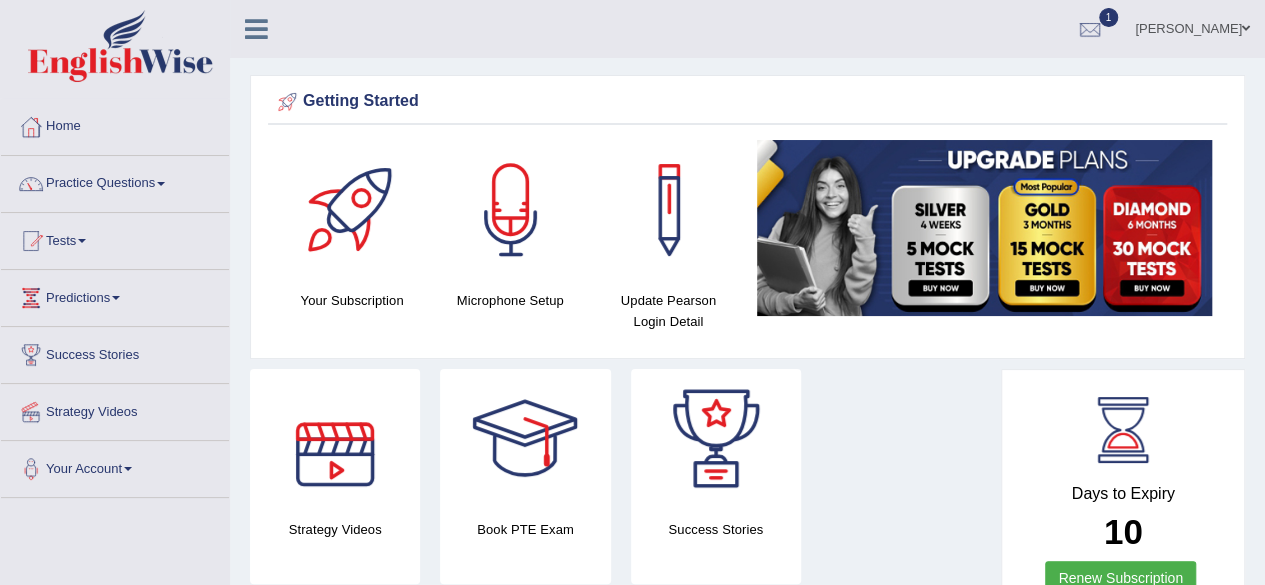 click at bounding box center [335, 439] 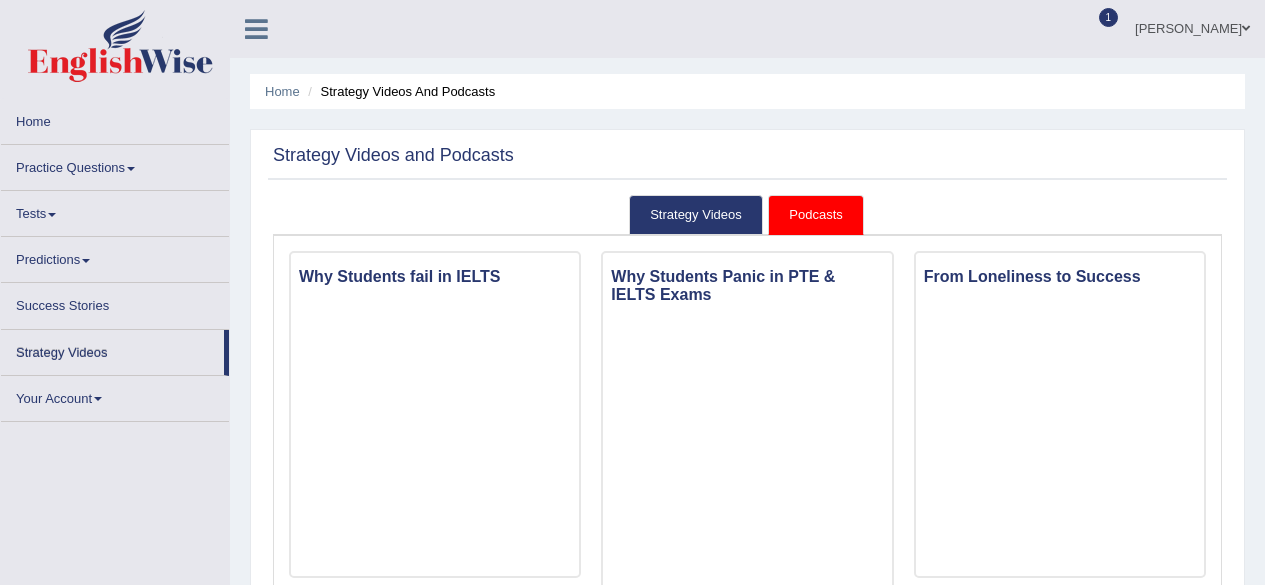 scroll, scrollTop: 0, scrollLeft: 0, axis: both 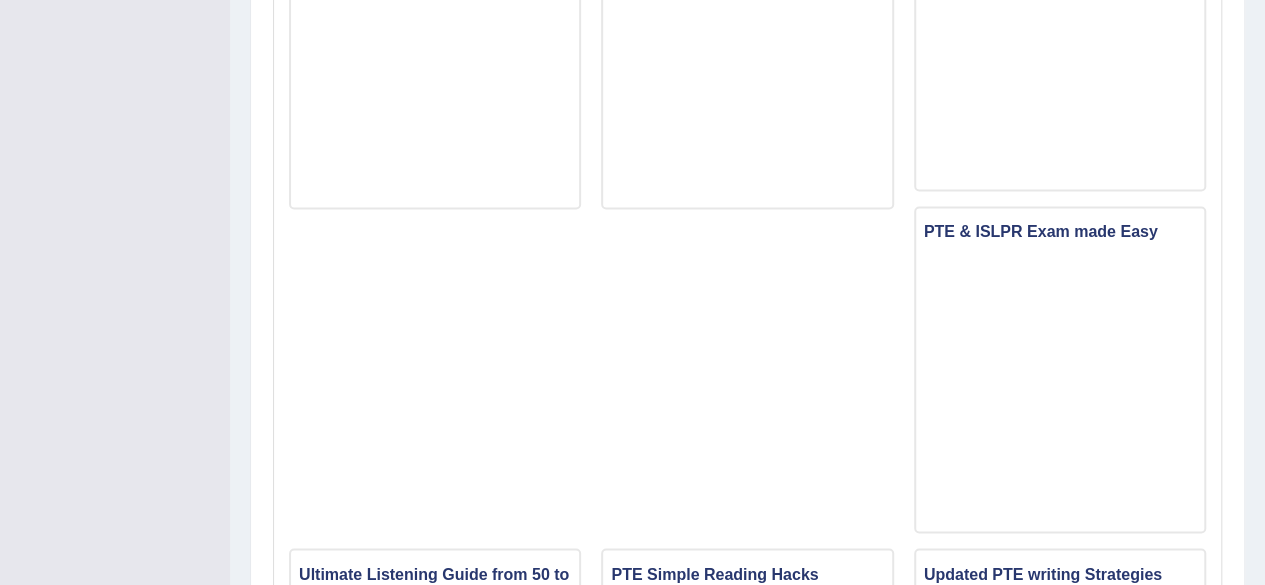 click on "Why Students fail in IELTS
Why Students Panic in PTE & IELTS Exams
From Loneliness to Success
How to get 90/90 in PTE Exam" at bounding box center (747, -136) 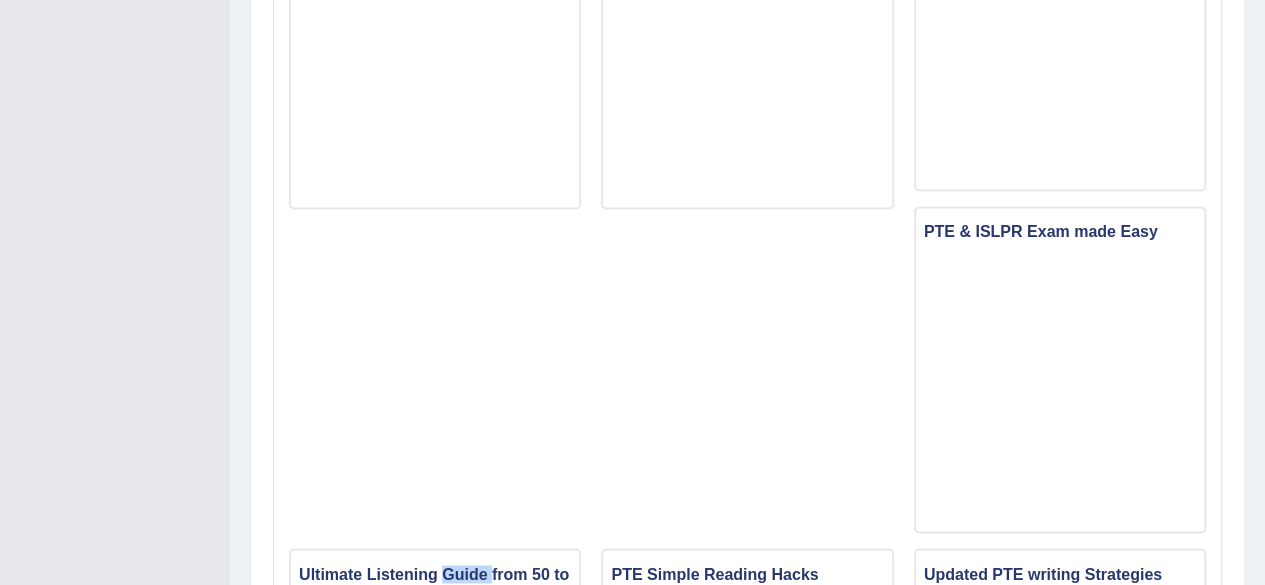 click on "Why Students fail in IELTS
Why Students Panic in PTE & IELTS Exams
From Loneliness to Success
How to get 90/90 in PTE Exam" at bounding box center (747, -136) 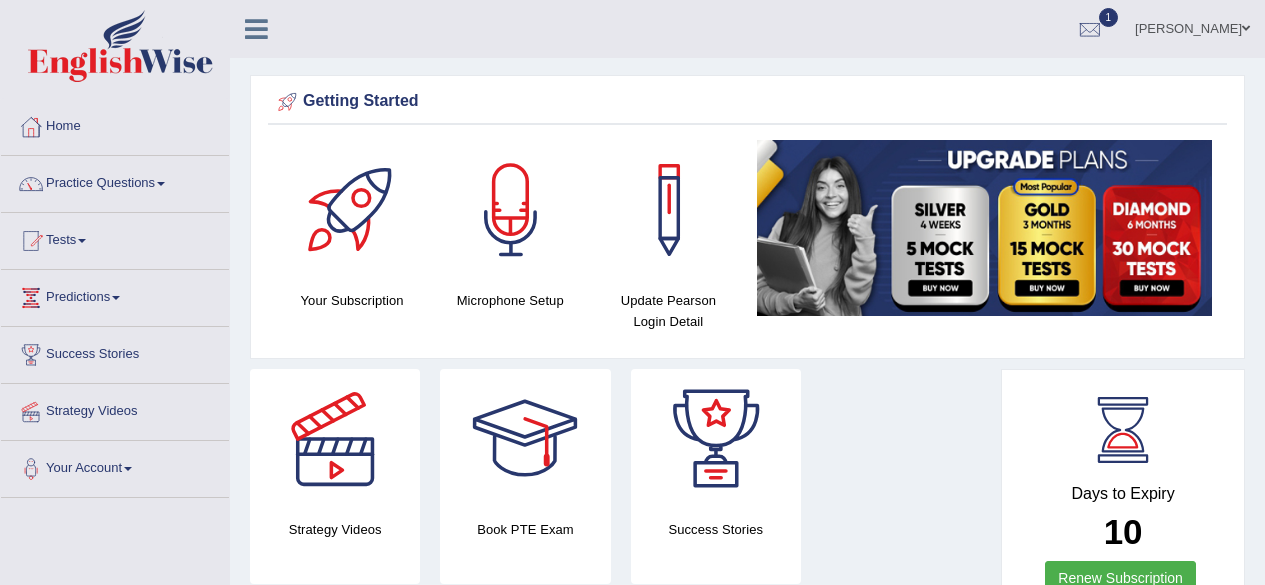 scroll, scrollTop: 0, scrollLeft: 0, axis: both 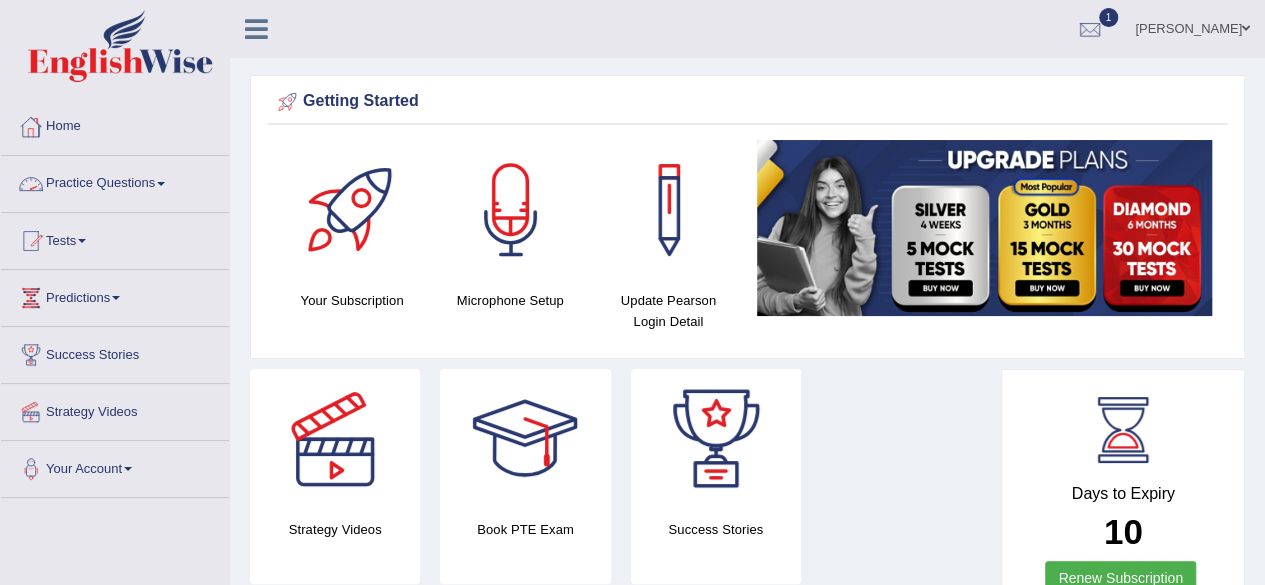 click on "Practice Questions" at bounding box center [115, 181] 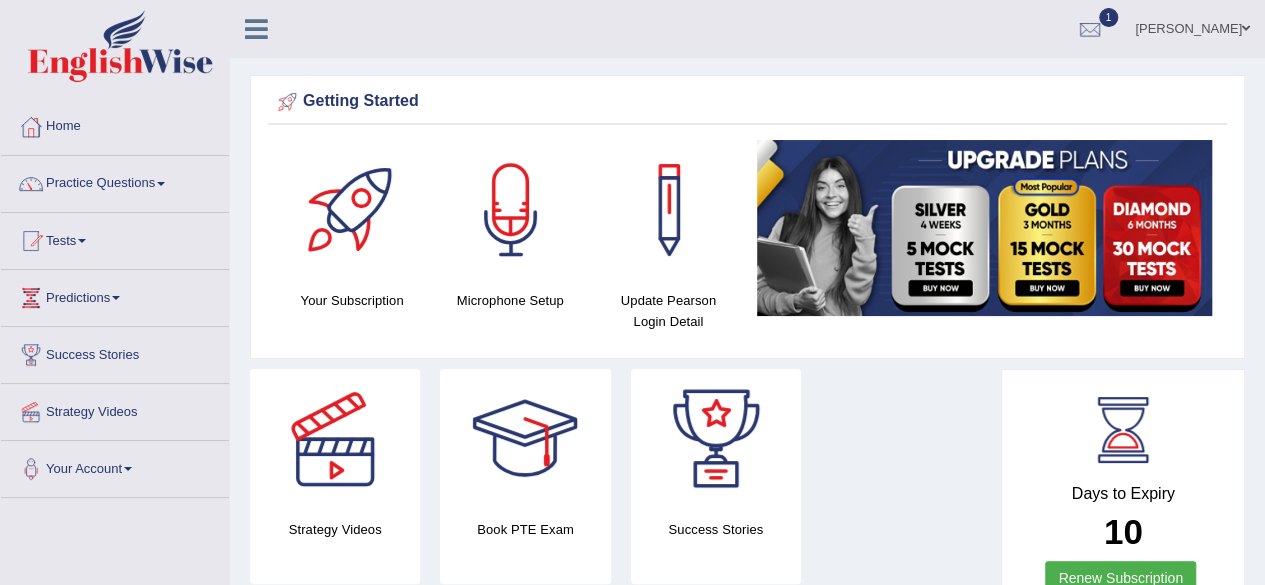 click on "Practice Questions" at bounding box center [115, 181] 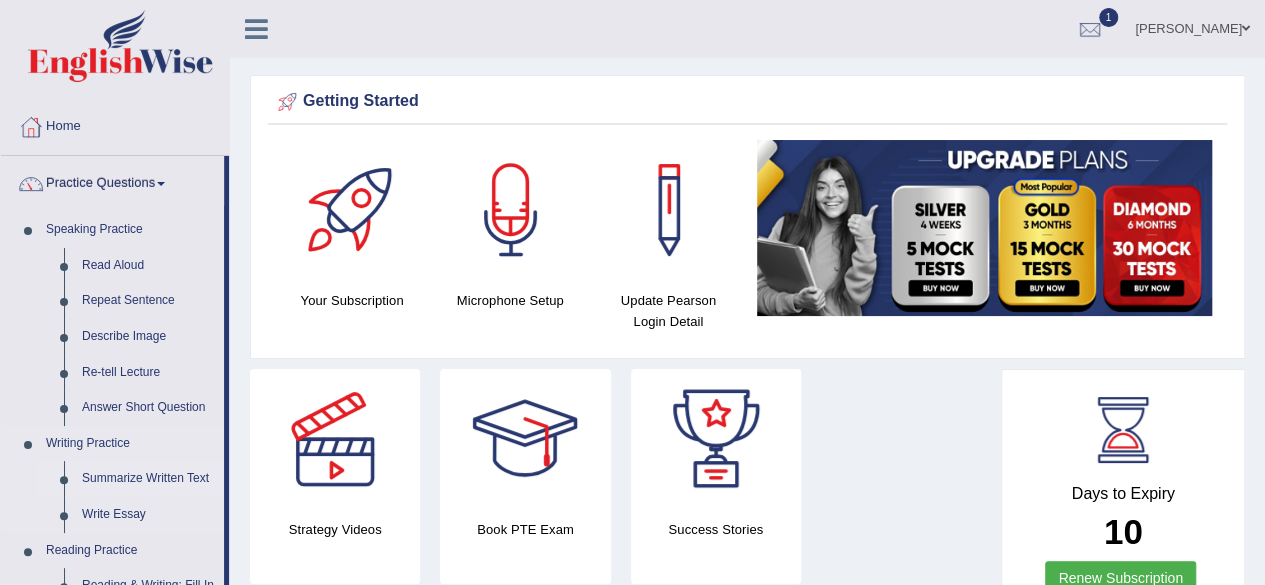 click on "Summarize Written Text" at bounding box center (148, 479) 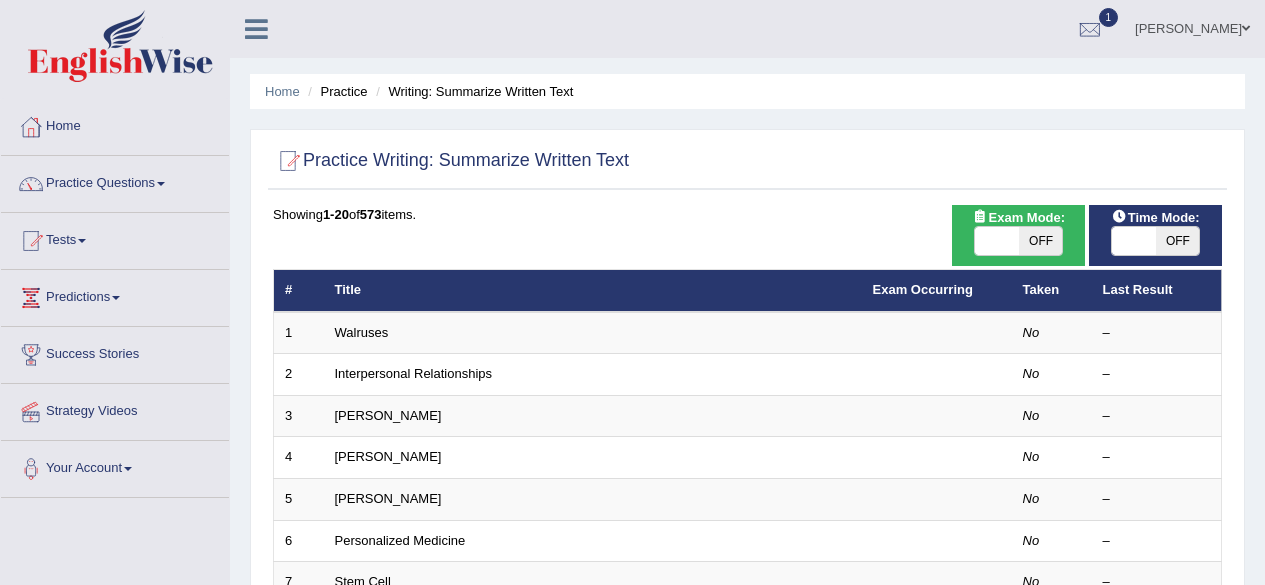 scroll, scrollTop: 0, scrollLeft: 0, axis: both 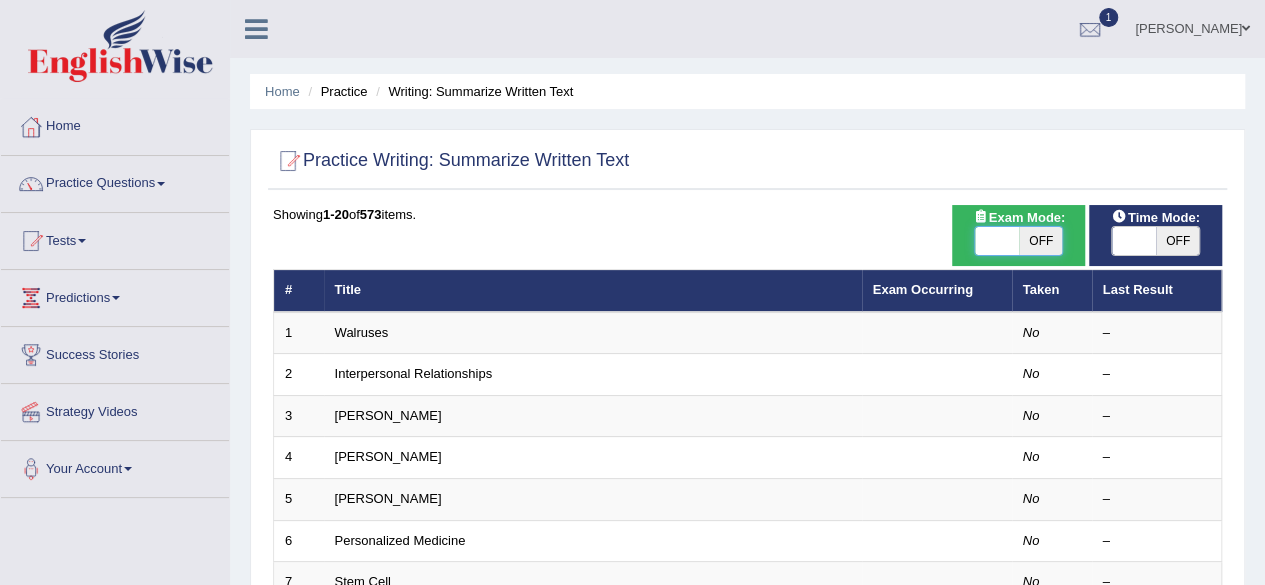 click at bounding box center [997, 241] 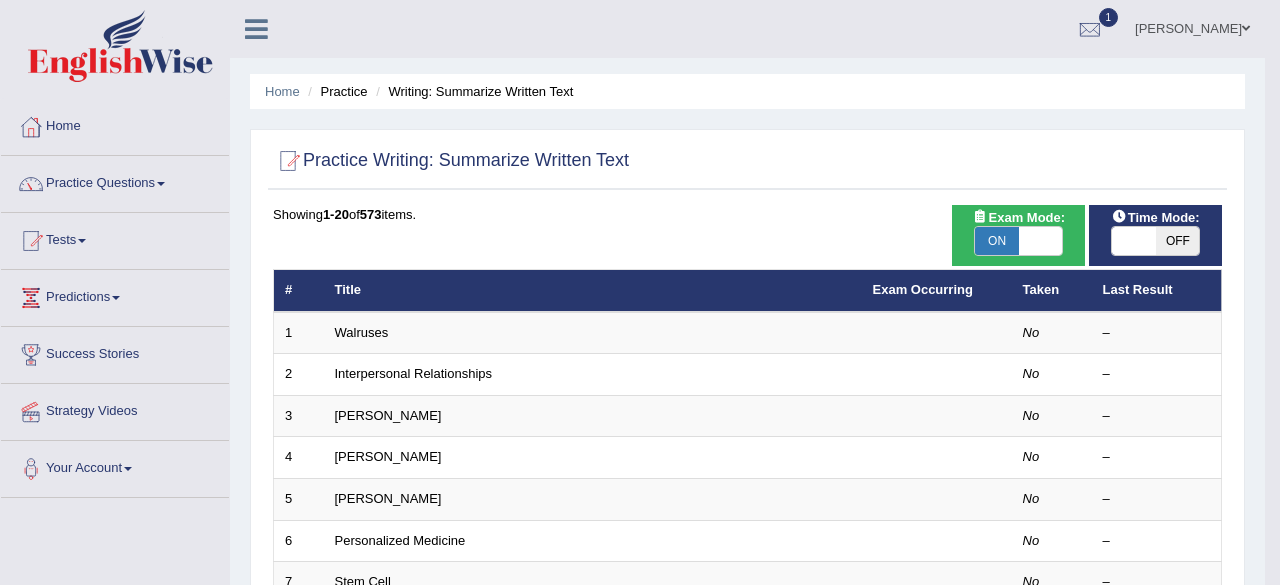 click on "ON" at bounding box center [997, 241] 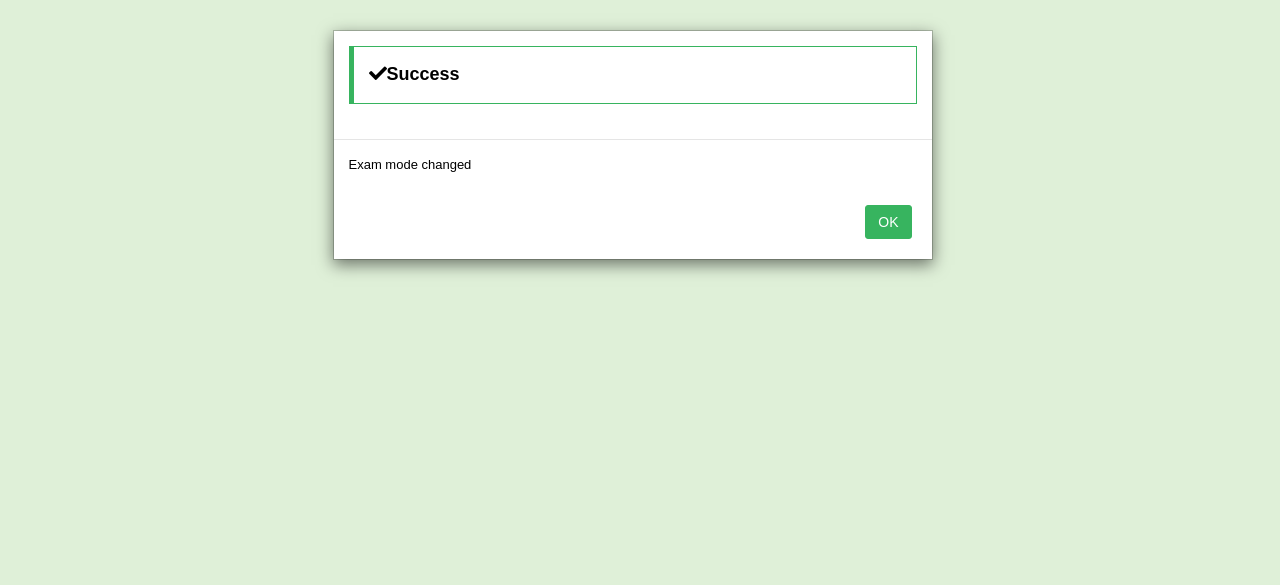 click on "Toggle navigation
Home
Practice Questions   Speaking Practice Read Aloud
Repeat Sentence
Describe Image
Re-tell Lecture
Answer Short Question
Writing Practice  Summarize Written Text
Write Essay
Reading Practice  Reading & Writing: Fill In The Blanks
Choose Multiple Answers
Re-order Paragraphs
Fill In The Blanks
Choose Single Answer
Listening Practice  Summarize Spoken Text
Highlight Incorrect Words
Highlight Correct Summary
Select Missing Word
Choose Single Answer
Choose Multiple Answers
Fill In The Blanks
Write From Dictation
Pronunciation
Tests  Take Practice Sectional Test
Take Mock Test
History
Predictions" at bounding box center [640, 292] 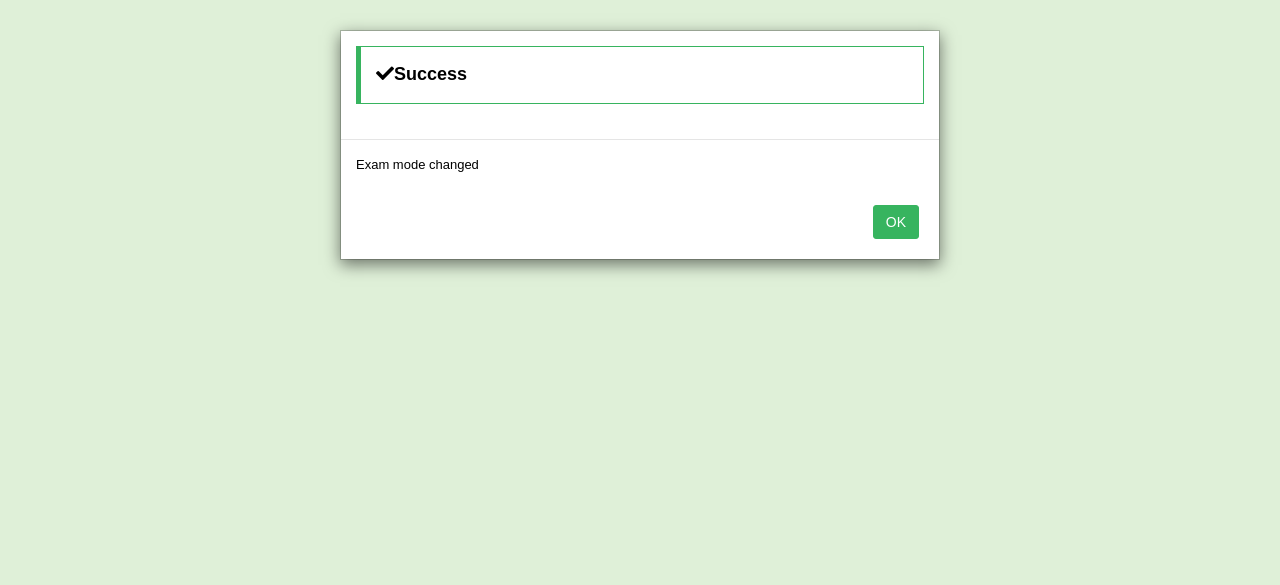 click on "OK" at bounding box center (896, 222) 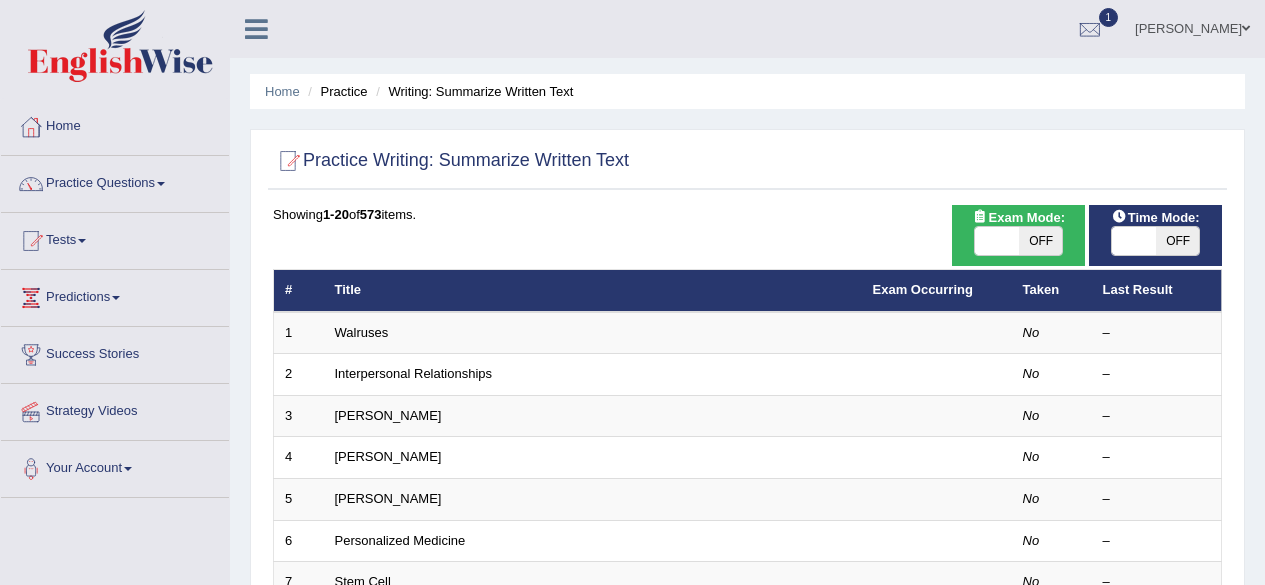 scroll, scrollTop: 0, scrollLeft: 0, axis: both 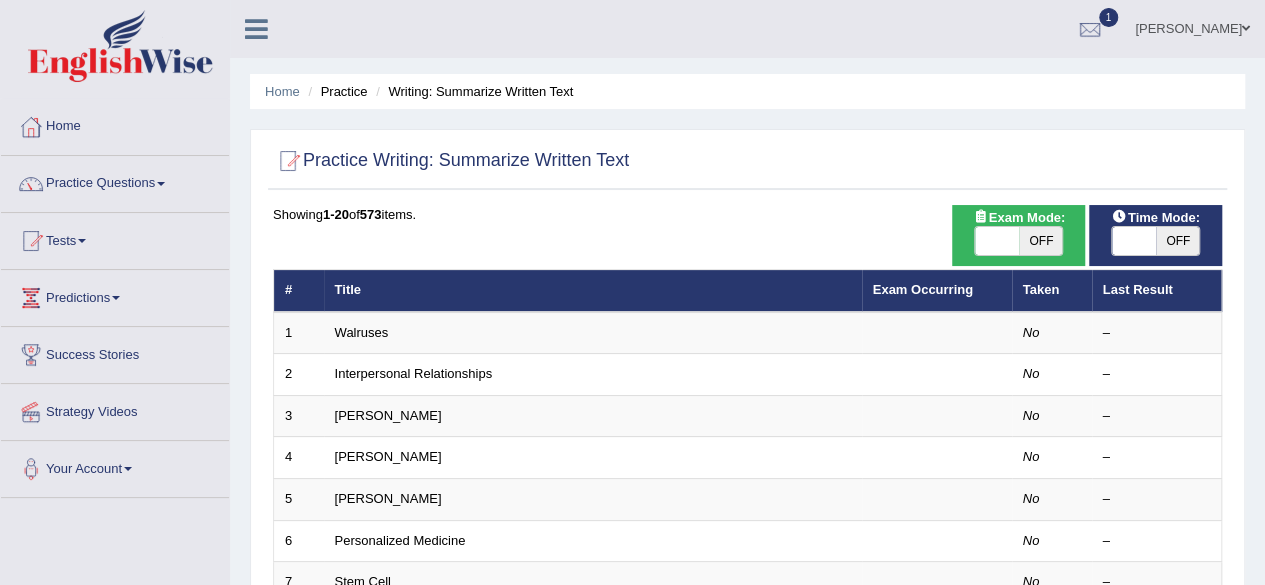 click on "OFF" at bounding box center (1178, 241) 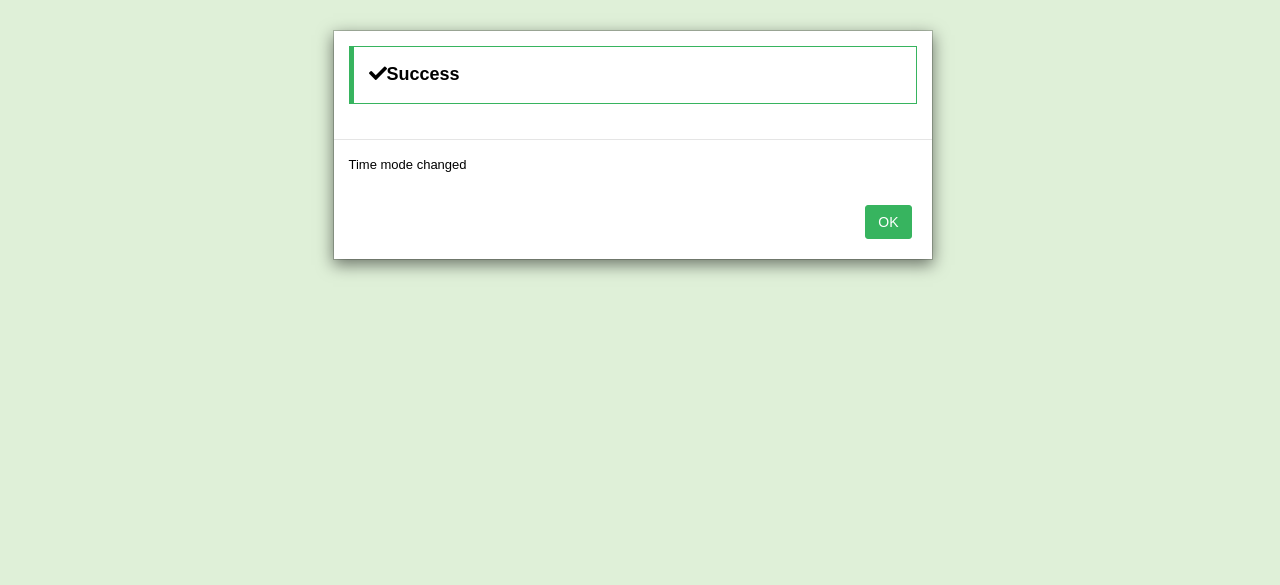 click on "OK" at bounding box center [888, 222] 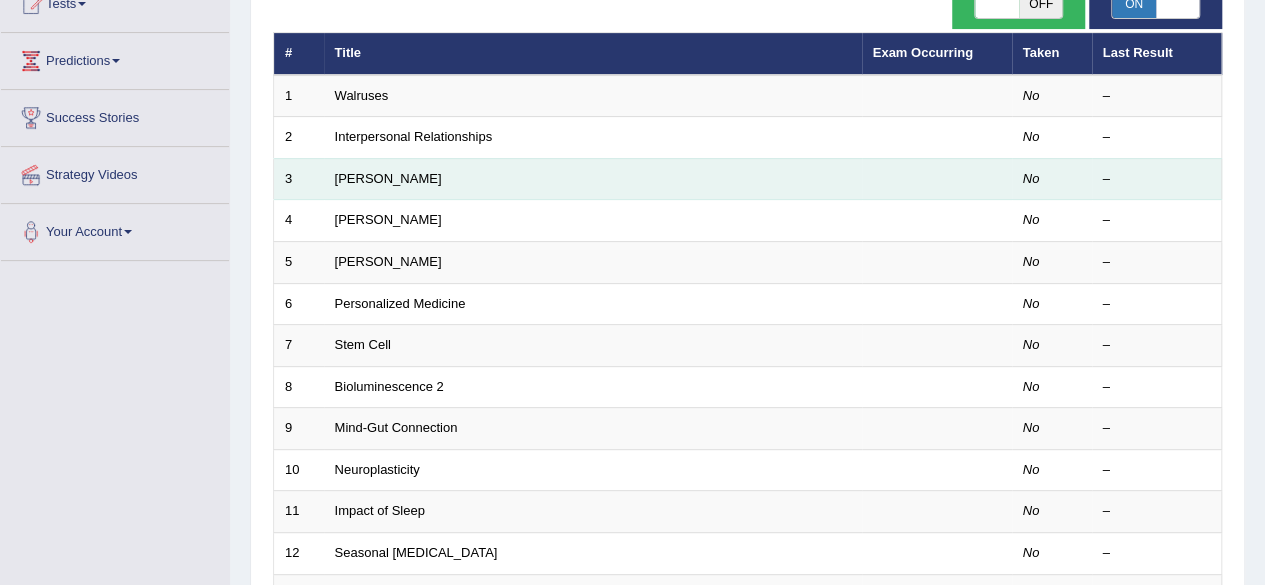 scroll, scrollTop: 240, scrollLeft: 0, axis: vertical 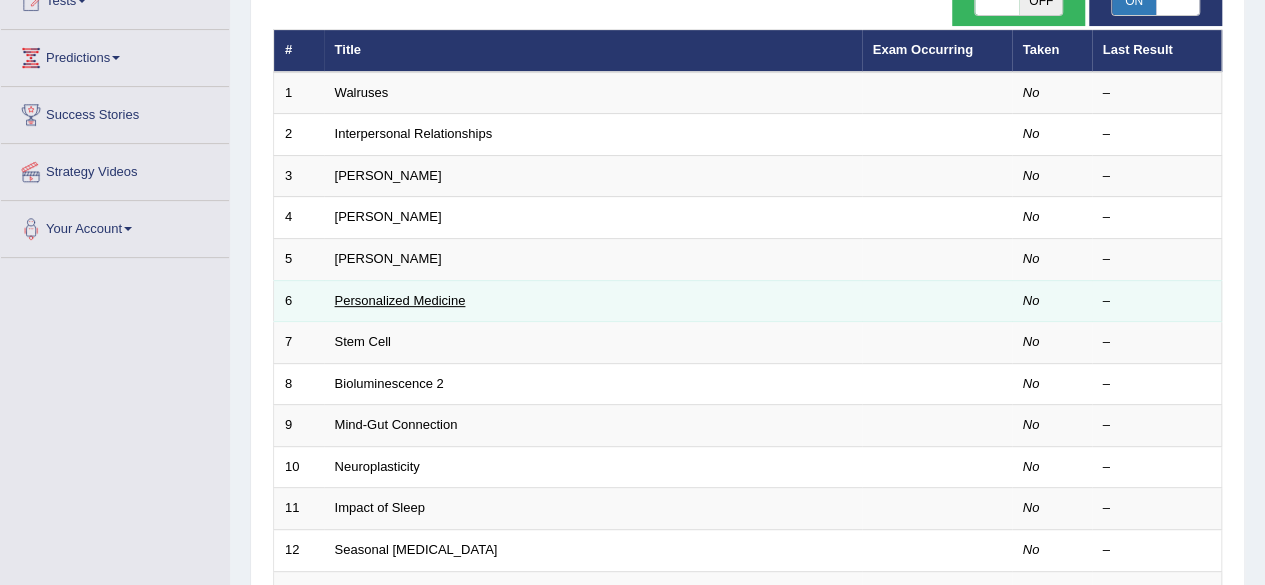 click on "Personalized Medicine" at bounding box center [400, 300] 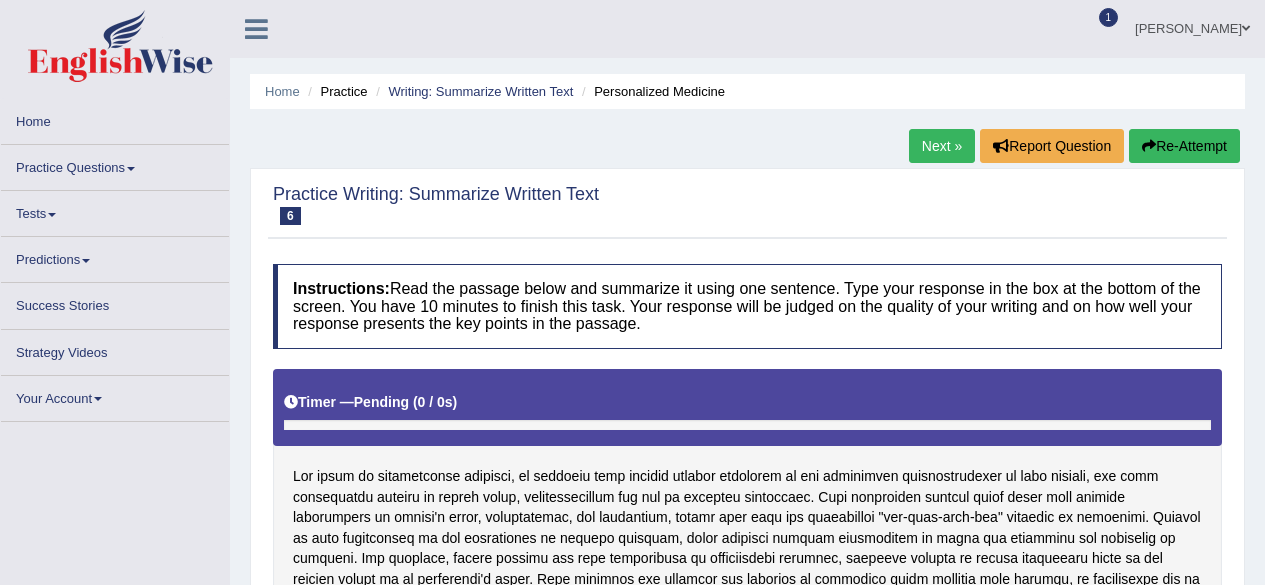 scroll, scrollTop: 0, scrollLeft: 0, axis: both 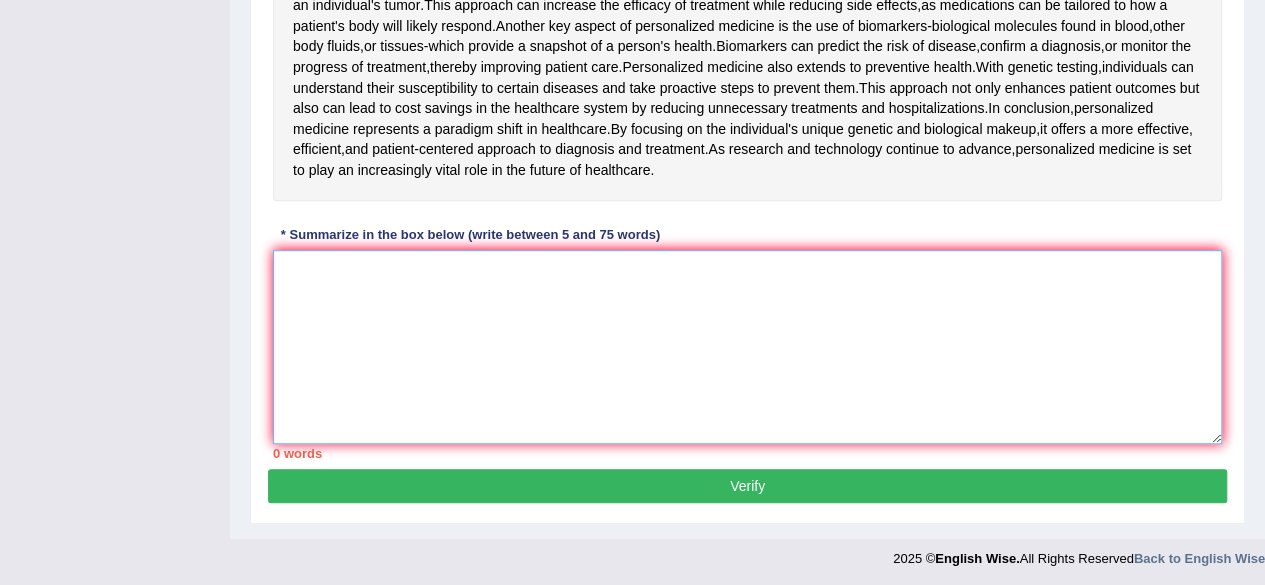click at bounding box center (747, 347) 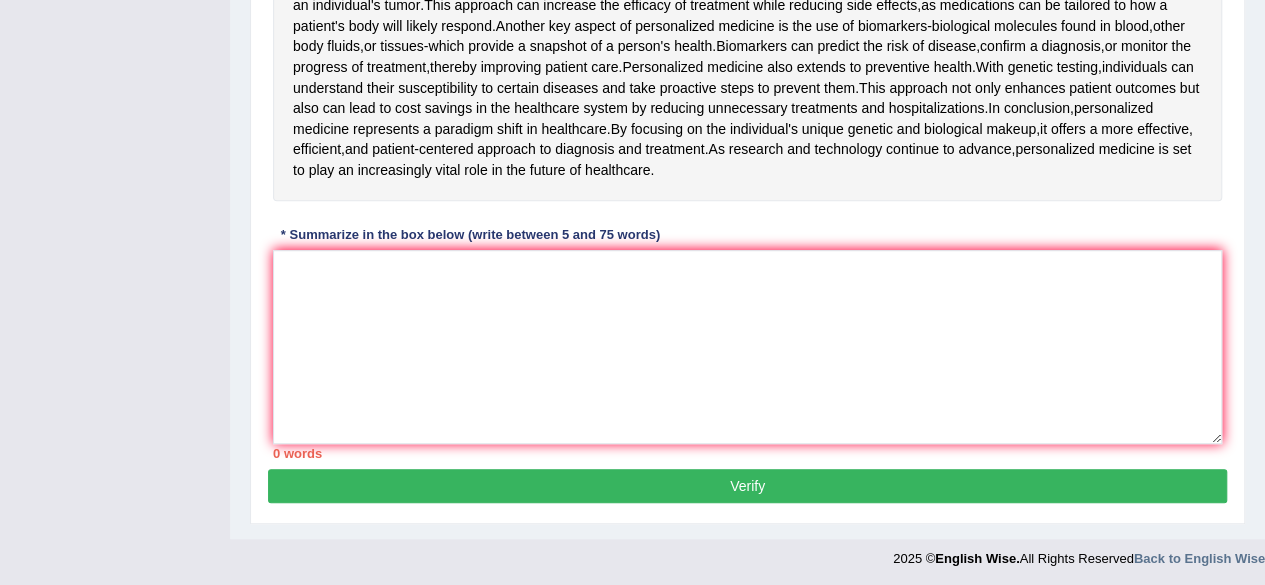 click on "2025 ©  English Wise.  All Rights Reserved  Back to English Wise" at bounding box center [632, 564] 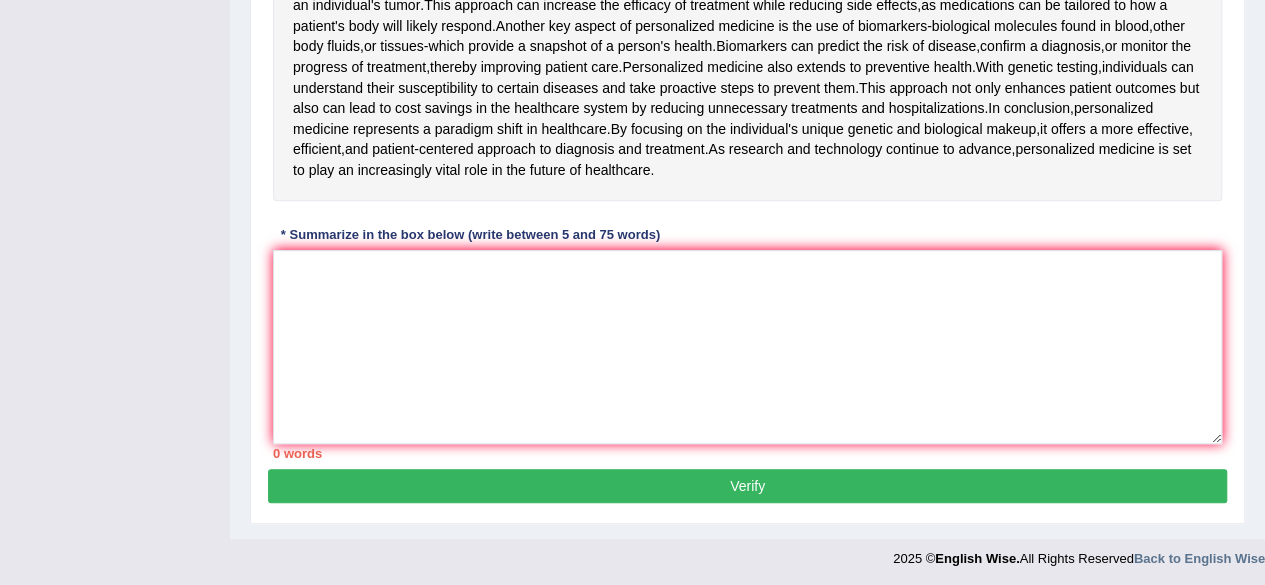 click on "2025 ©  English Wise.  All Rights Reserved  Back to English Wise" at bounding box center (632, 564) 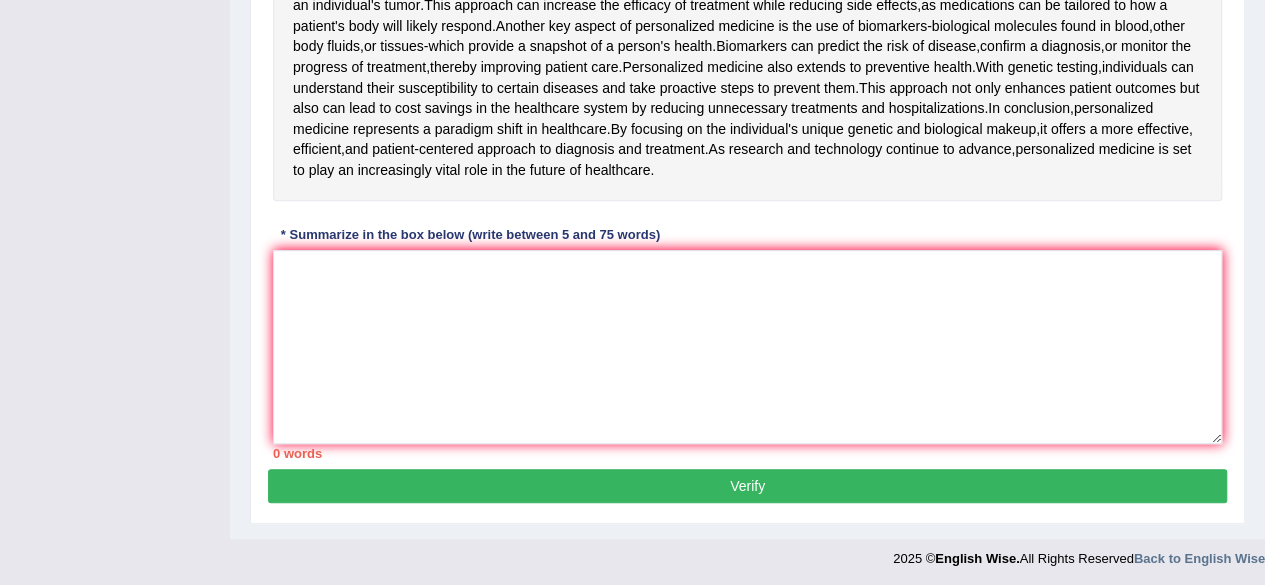 click on "2025 ©  English Wise.  All Rights Reserved  Back to English Wise" at bounding box center (632, 564) 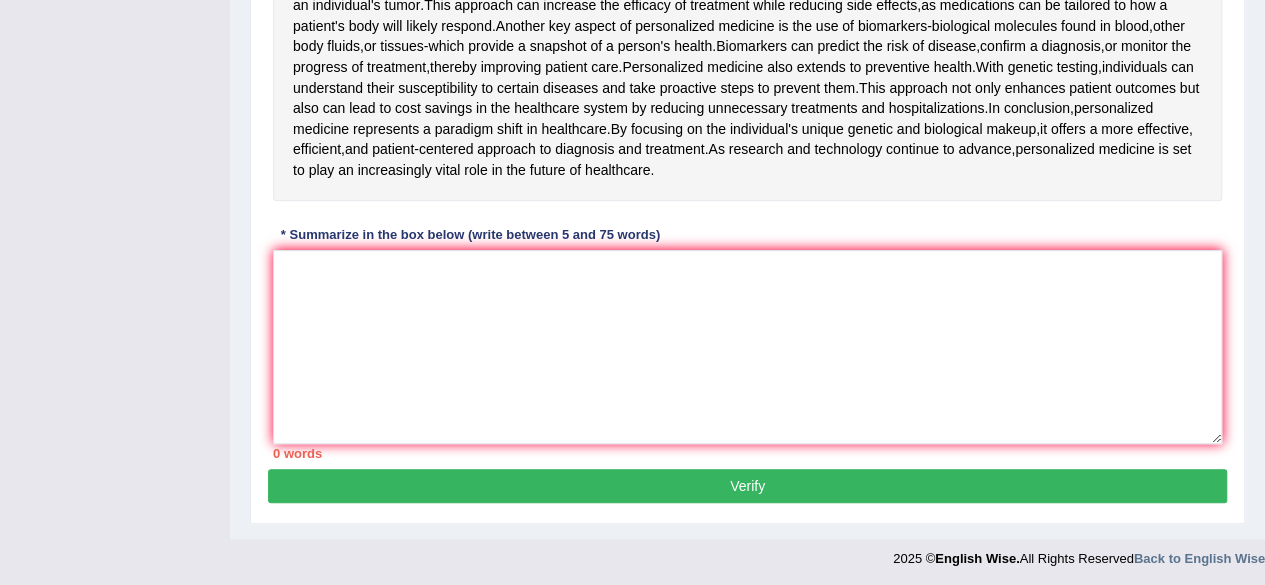 click on "2025 ©  English Wise.  All Rights Reserved  Back to English Wise" at bounding box center [632, 564] 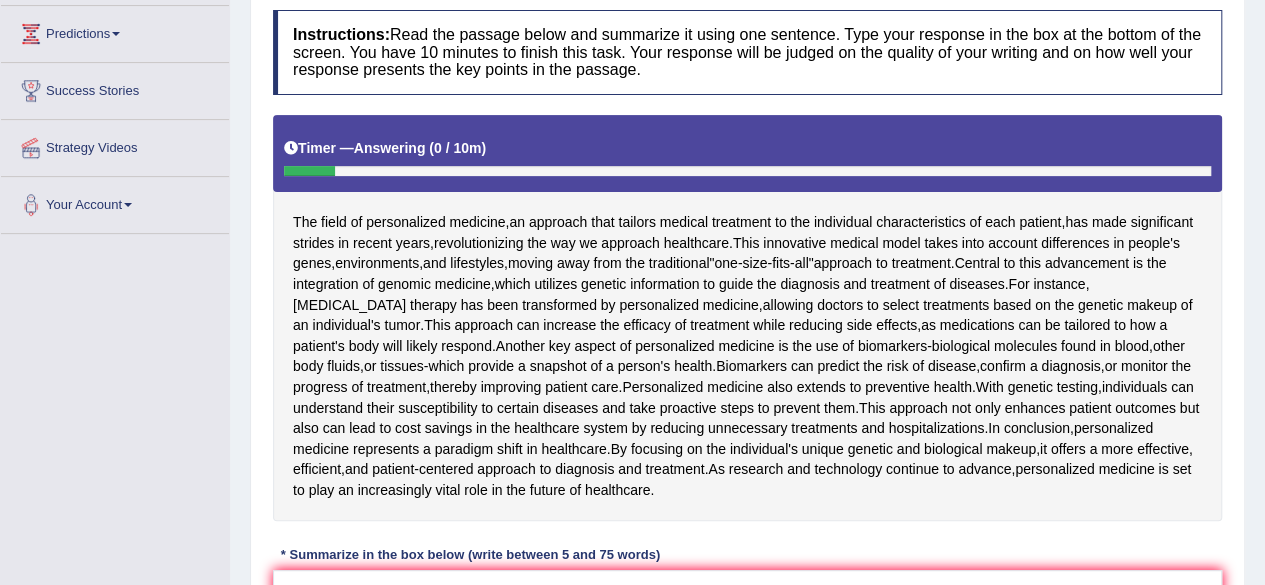 scroll, scrollTop: 304, scrollLeft: 0, axis: vertical 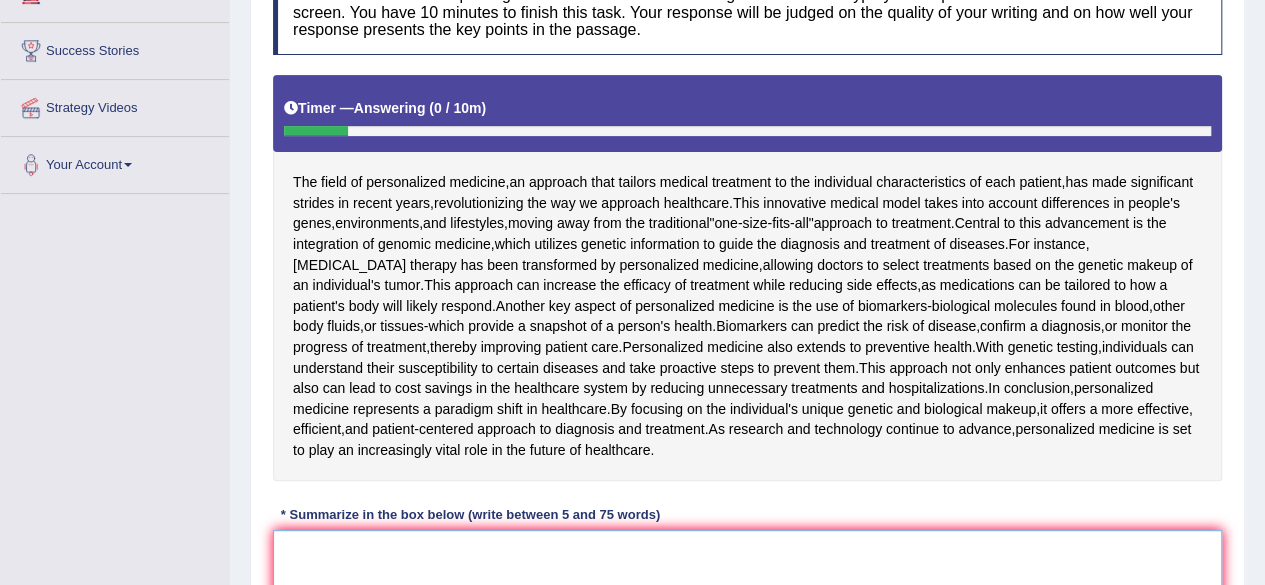click at bounding box center (747, 627) 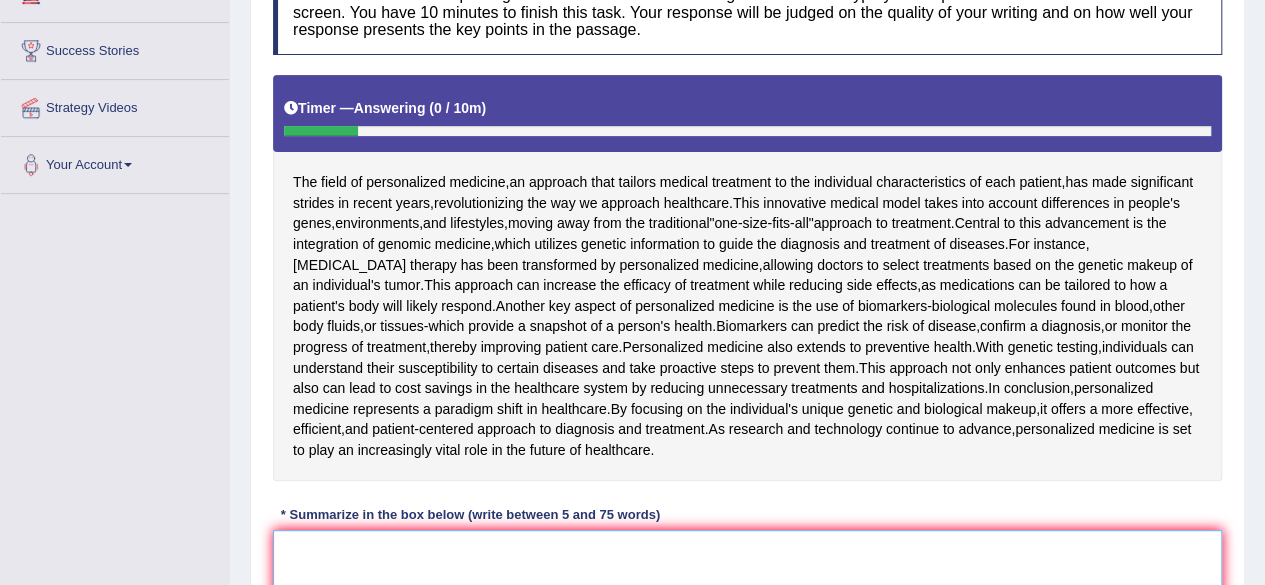 type on "t" 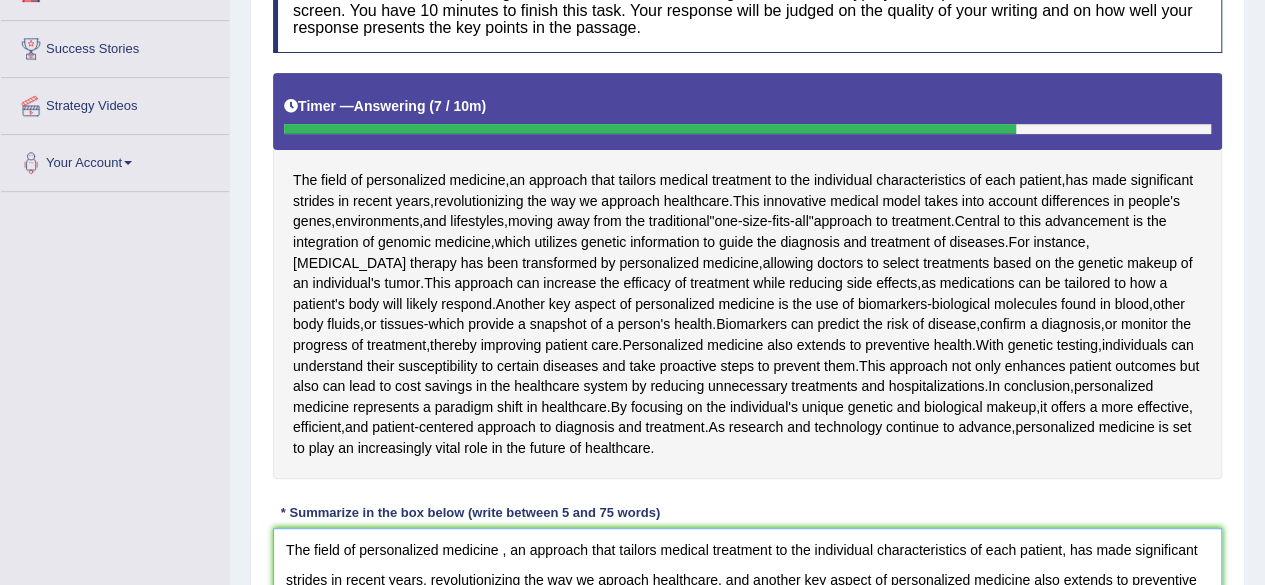 scroll, scrollTop: 336, scrollLeft: 0, axis: vertical 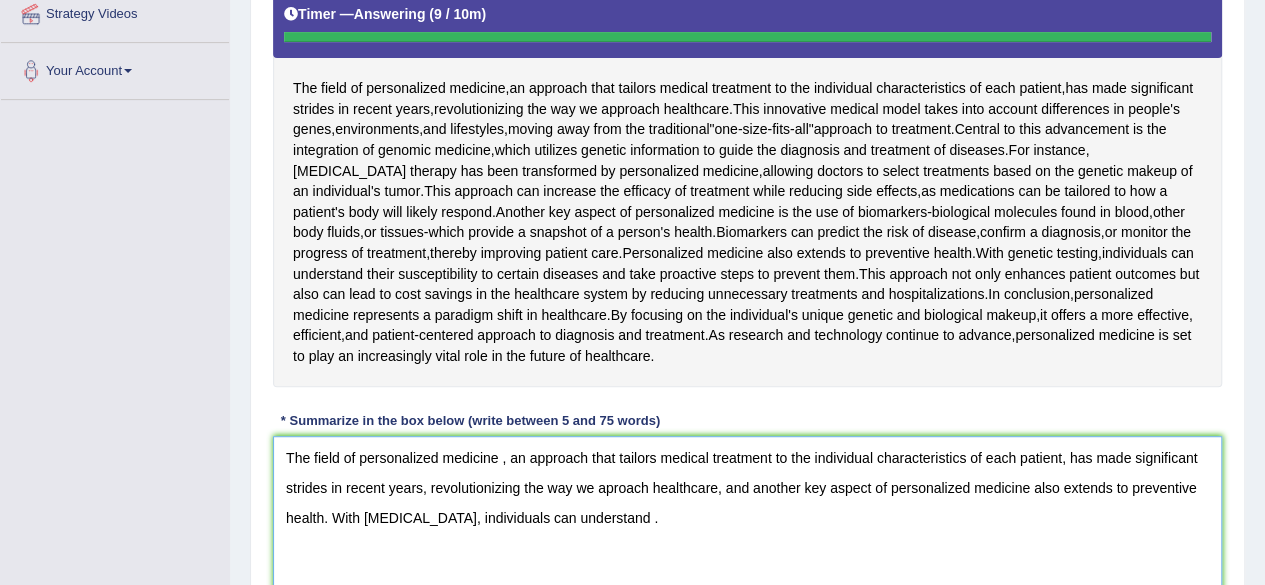 type on "The field of personalized medicine , an approach that tailors medical treatment to the individual characteristics of each patient, has made significant strides in recent years, revolutionizing the way we aproach healthcare, and another key aspect of personalized medicine also extends to preventive health. With genetic testing, individuals can understand ." 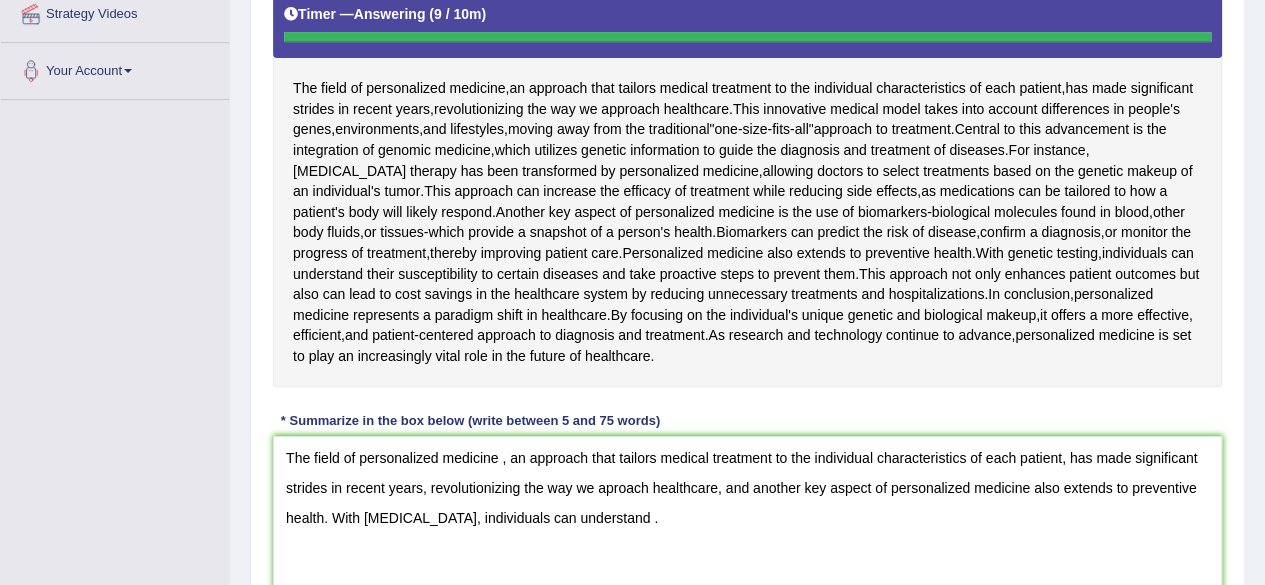 click on "Toggle navigation
Home
Practice Questions   Speaking Practice Read Aloud
Repeat Sentence
Describe Image
Re-tell Lecture
Answer Short Question
Writing Practice  Summarize Written Text
Write Essay
Reading Practice  Reading & Writing: Fill In The Blanks
Choose Multiple Answers
Re-order Paragraphs
Fill In The Blanks
Choose Single Answer
Listening Practice  Summarize Spoken Text
Highlight Incorrect Words
Highlight Correct Summary
Select Missing Word
Choose Single Answer
Choose Multiple Answers
Fill In The Blanks
Write From Dictation
Pronunciation
Tests  Take Practice Sectional Test
Take Mock Test
History
Predictions" at bounding box center [632, -106] 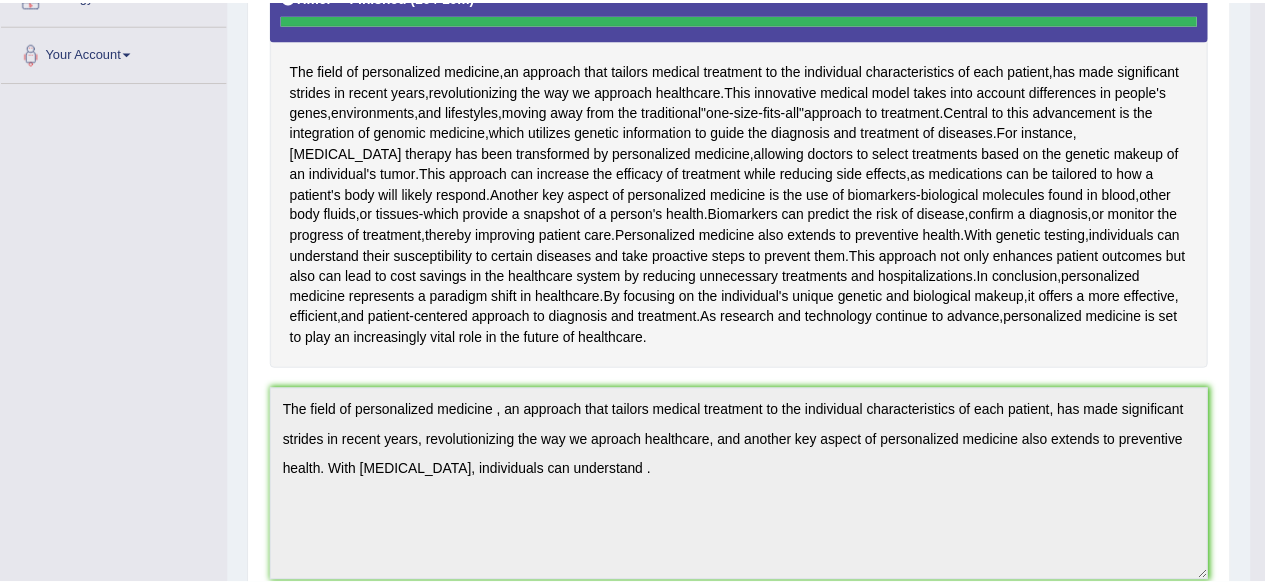 scroll, scrollTop: 456, scrollLeft: 0, axis: vertical 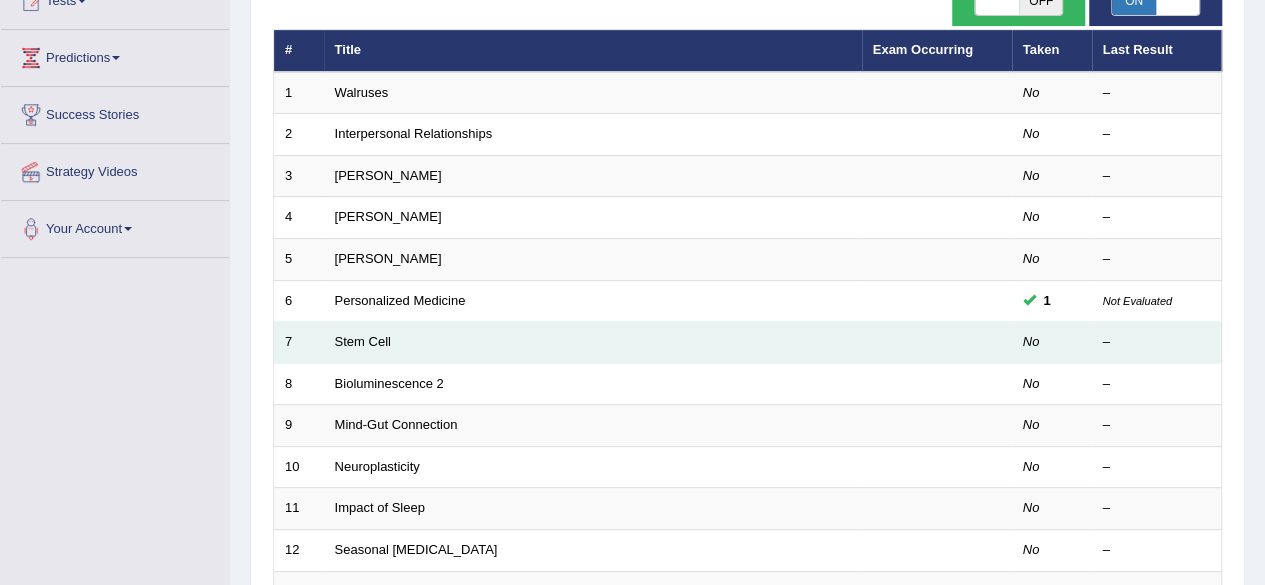 click on "Stem Cell" at bounding box center (593, 343) 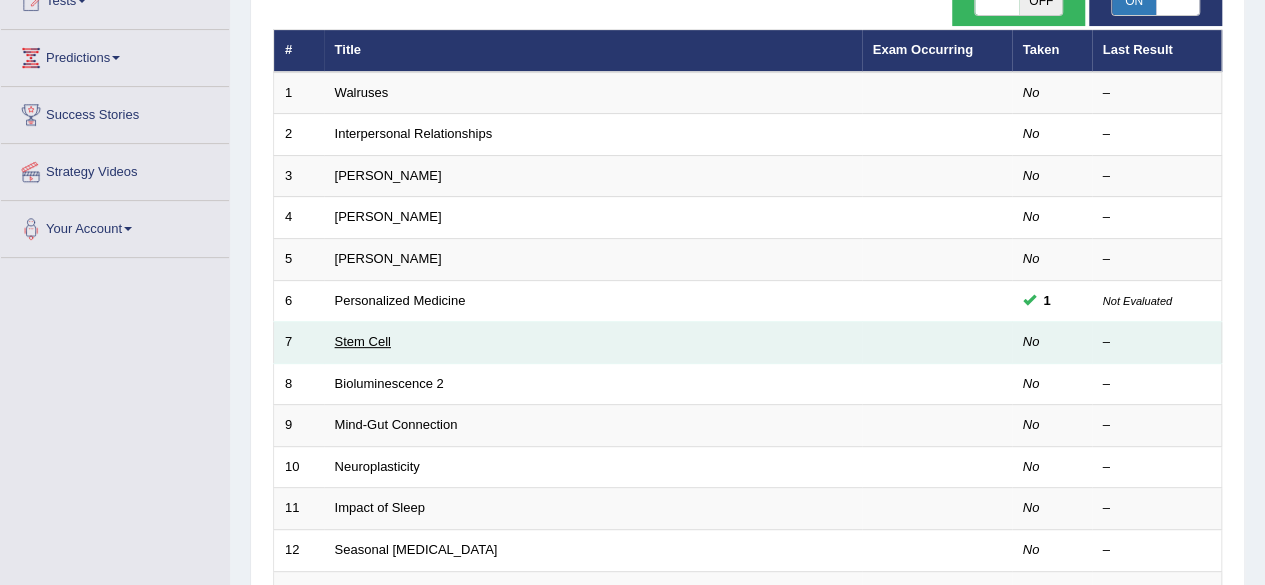 click on "Stem Cell" at bounding box center [363, 341] 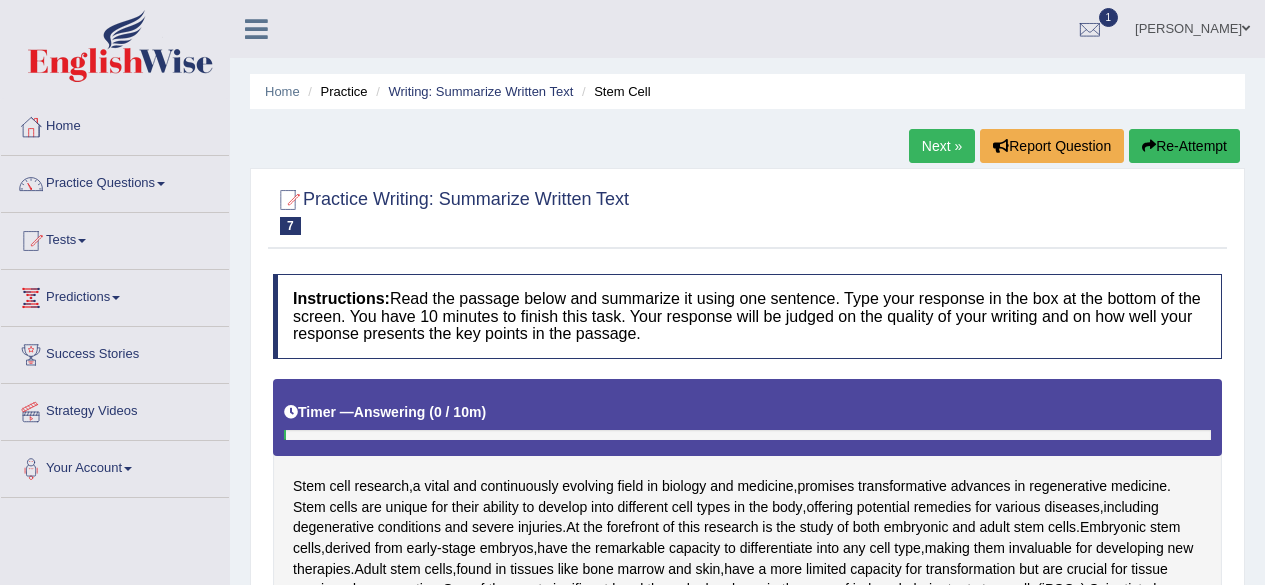 scroll, scrollTop: 0, scrollLeft: 0, axis: both 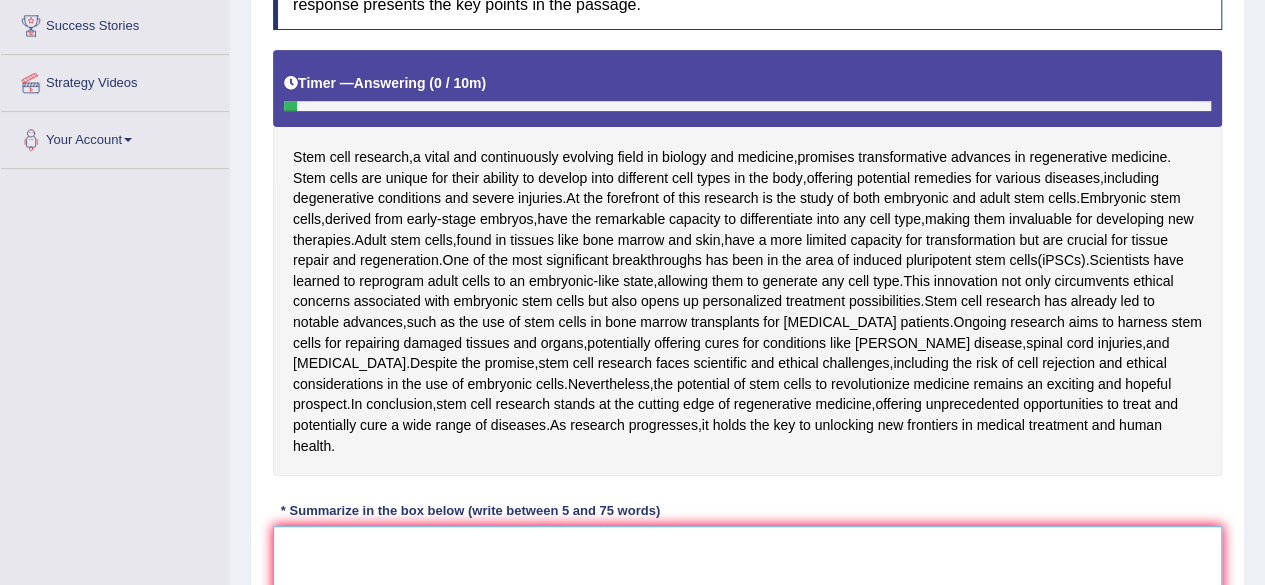 click at bounding box center (747, 623) 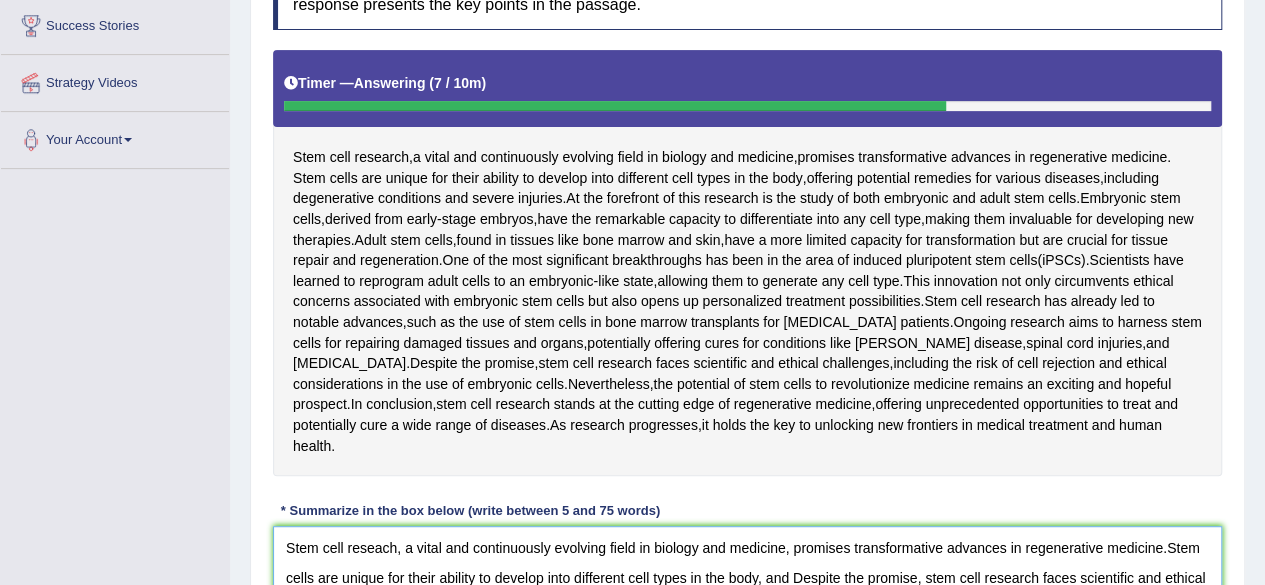 scroll, scrollTop: 336, scrollLeft: 0, axis: vertical 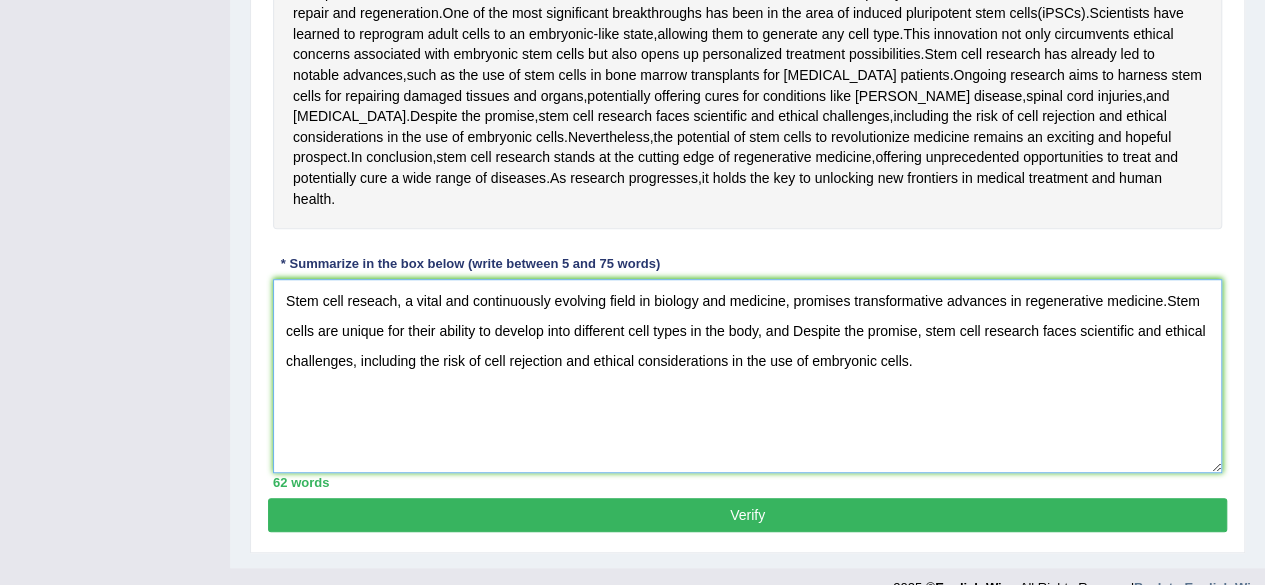 type on "Stem cell reseach, a vital and continuously evolving field in biology and medicine, promises transformative advances in regenerative medicine.Stem cells are unique for their ability to develop into different cell types in the body, and Despite the promise, stem cell research faces scientific and ethical challenges, including the risk of cell rejection and ethical considerations in the use of embryonic cells." 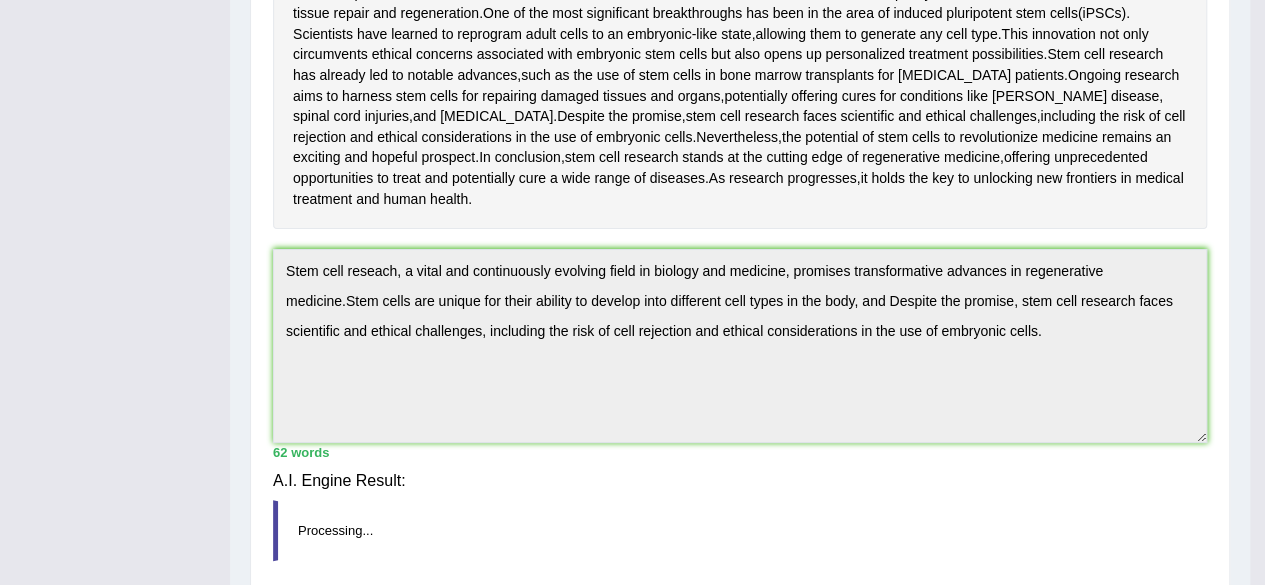 scroll, scrollTop: 572, scrollLeft: 0, axis: vertical 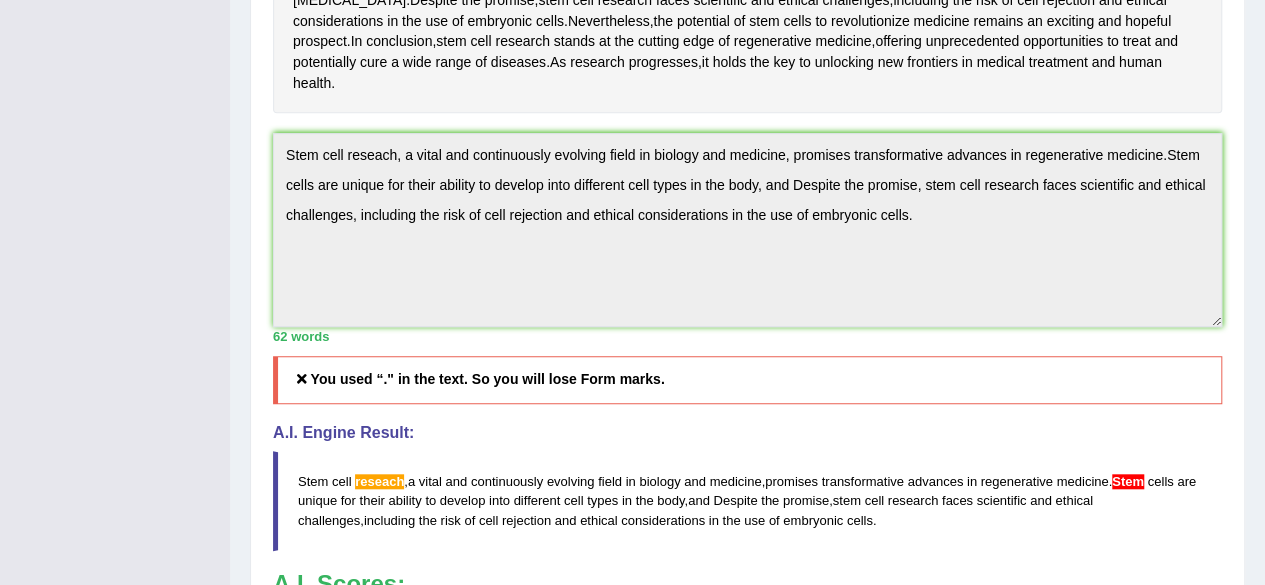 click on "Practice Writing: Summarize Written Text
7
Stem Cell
Instructions:  Read the passage below and summarize it using one sentence. Type your response in the box at the bottom of the screen. You have 10 minutes to finish this task. Your response will be judged on the quality of your writing and on how well your response presents the key points in the passage.
Timer —  Finished   ( 10 / 10m ) Skip Stem   cell   research ,  a   vital   and   continuously   evolving   field   in   biology   and   medicine ,  promises   transformative   advances   in   regenerative   medicine .  Stem   cells   are   unique   for   their   ability   to   develop   into   different   cell   types   in   the   body ,  offering   potential   remedies   for   various   diseases ,  including   degenerative   conditions   and   severe   injuries .  At   the   forefront   of   this   research   is   the   study   of   both   embryonic   and   adult   stem" at bounding box center (747, 237) 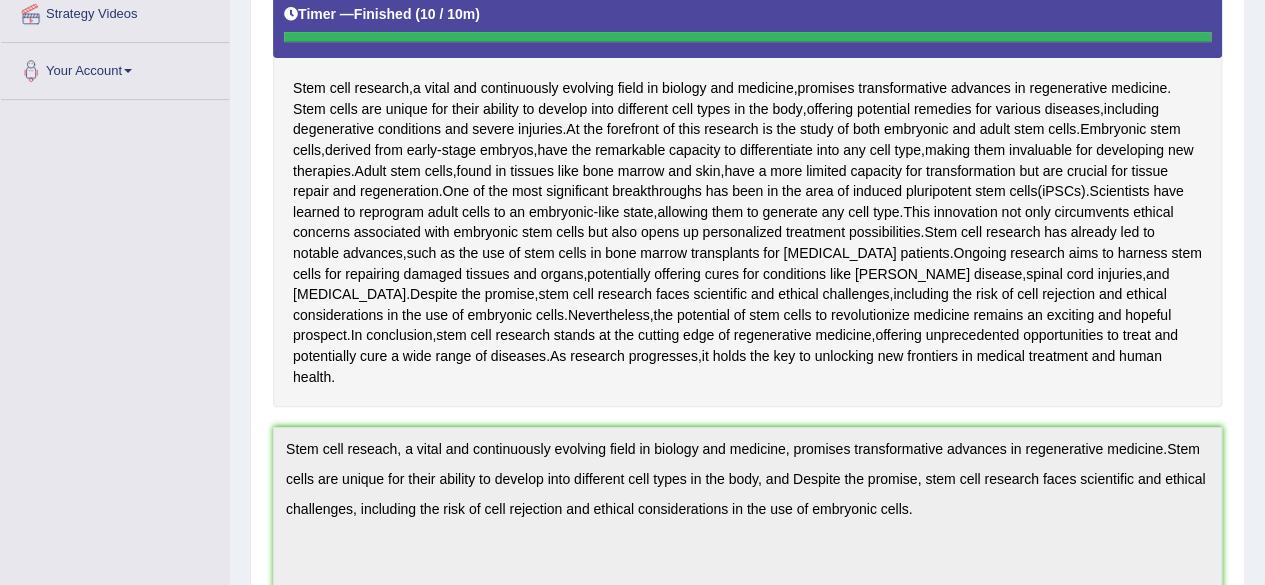 scroll, scrollTop: 359, scrollLeft: 0, axis: vertical 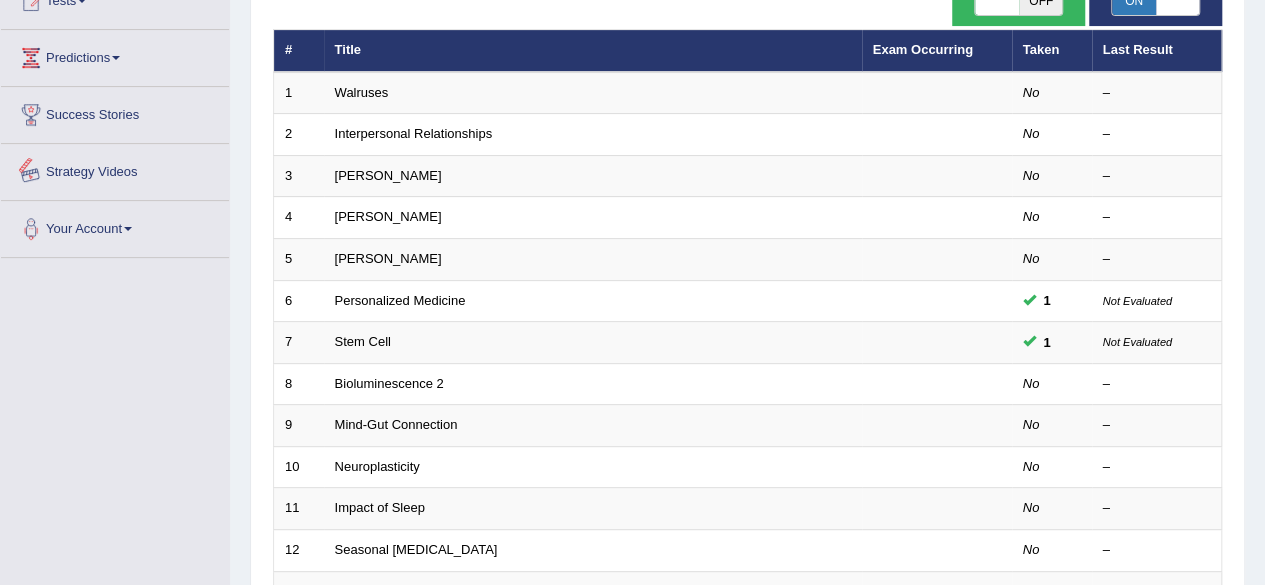click on "Strategy Videos" at bounding box center [115, 169] 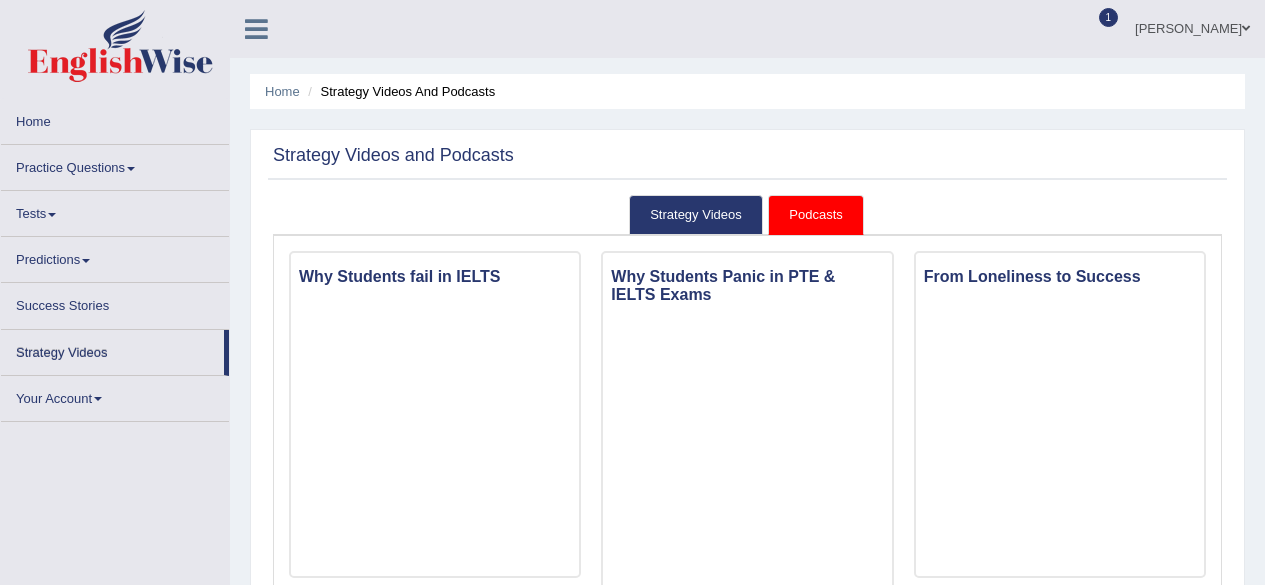 scroll, scrollTop: 0, scrollLeft: 0, axis: both 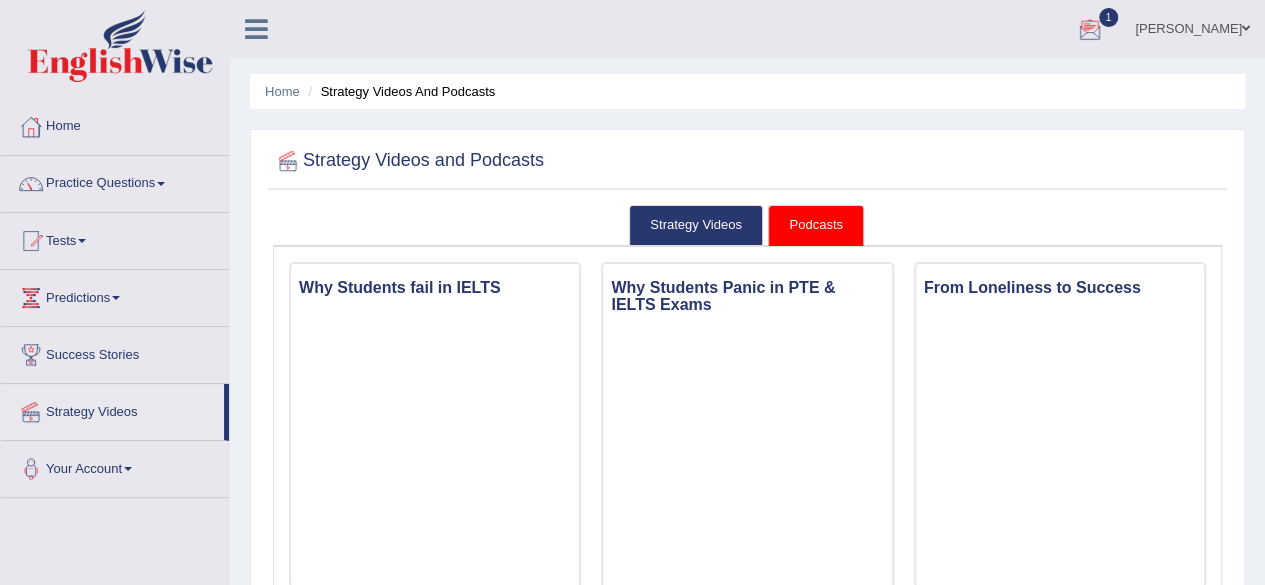click at bounding box center (1090, 30) 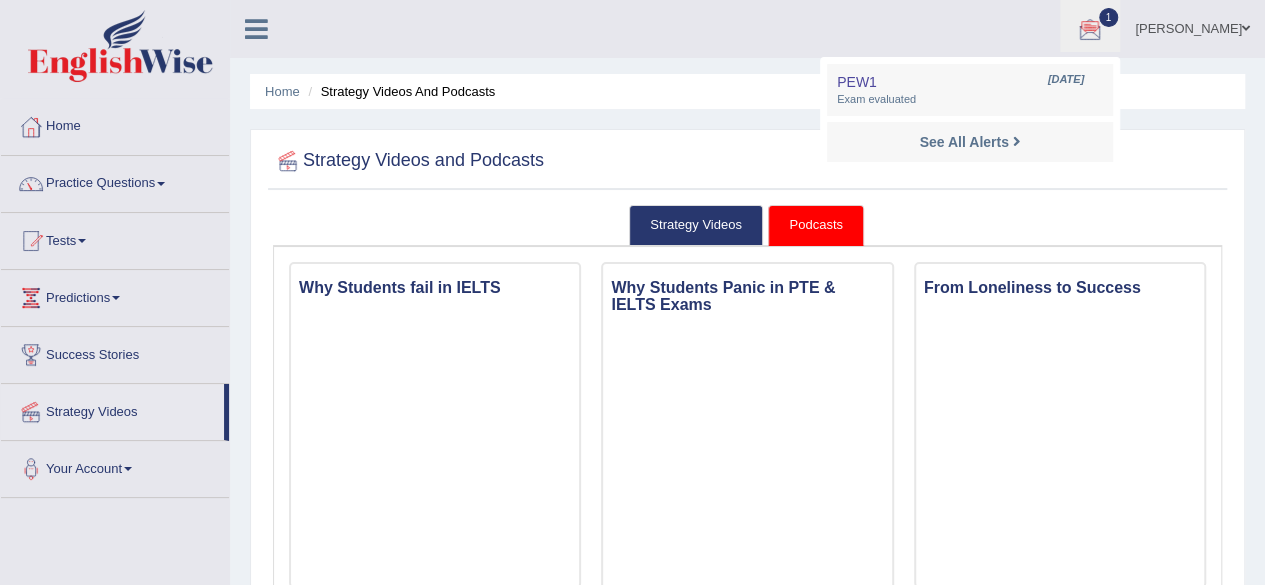 click on "1" at bounding box center (1109, 17) 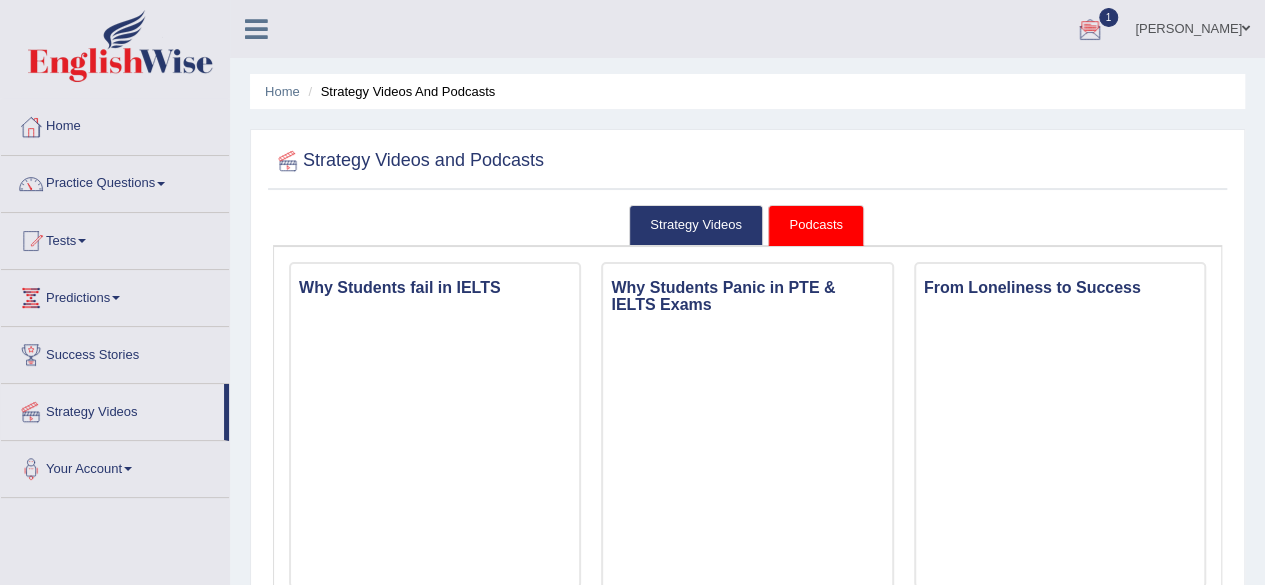 click on "1" at bounding box center (1109, 17) 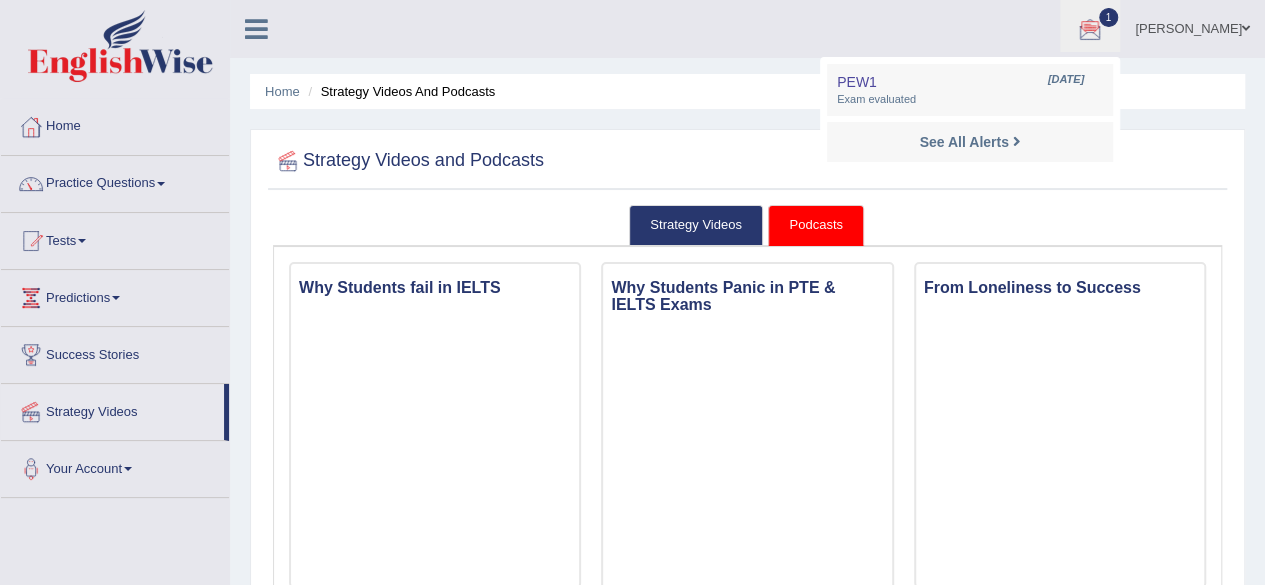 click at bounding box center [1090, 30] 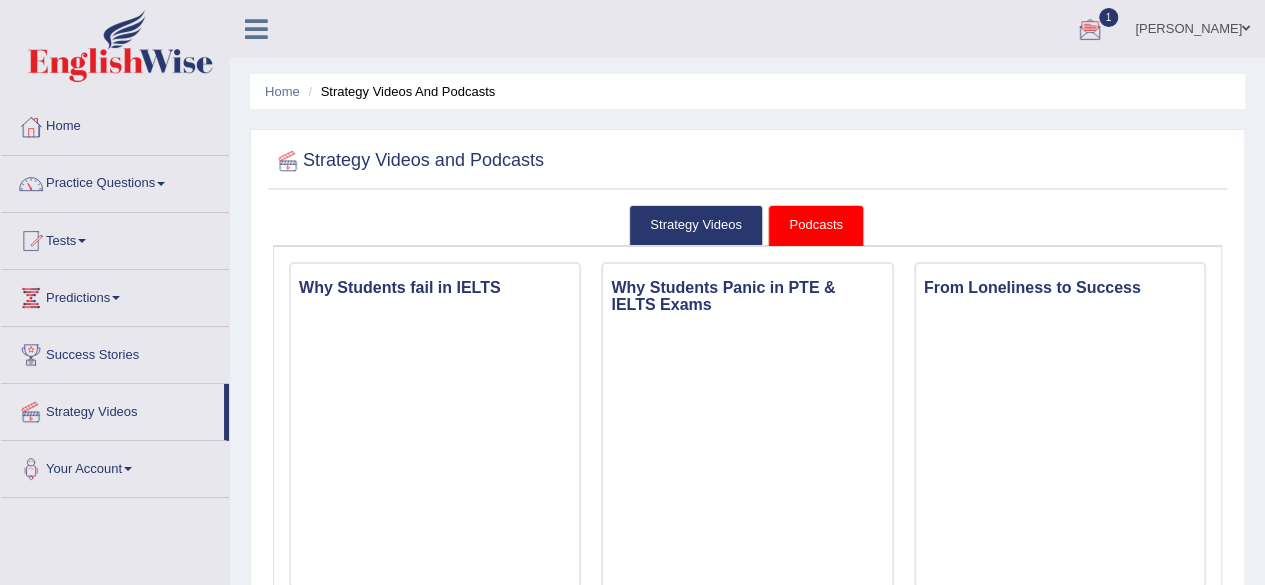 click at bounding box center [1090, 30] 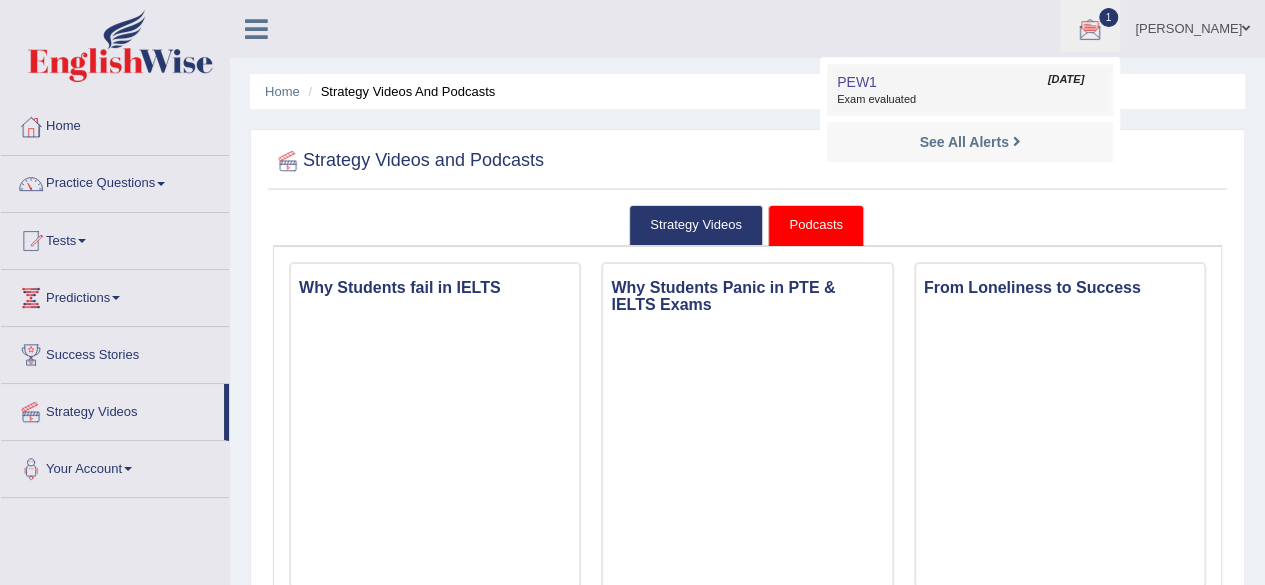 click on "Exam evaluated" at bounding box center (970, 100) 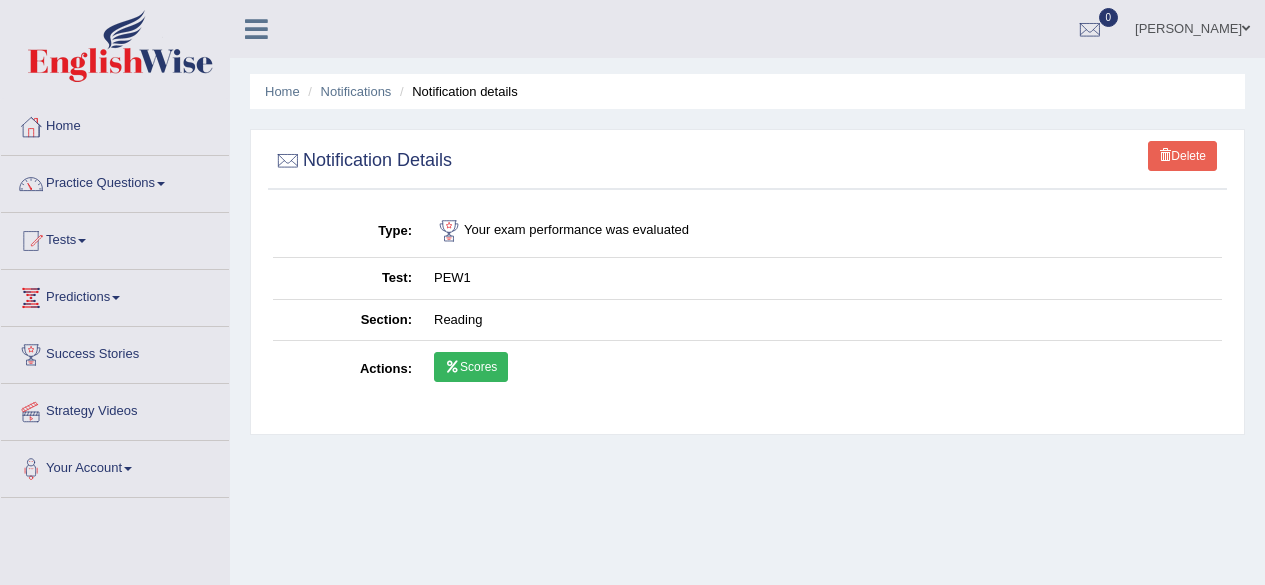 scroll, scrollTop: 0, scrollLeft: 0, axis: both 